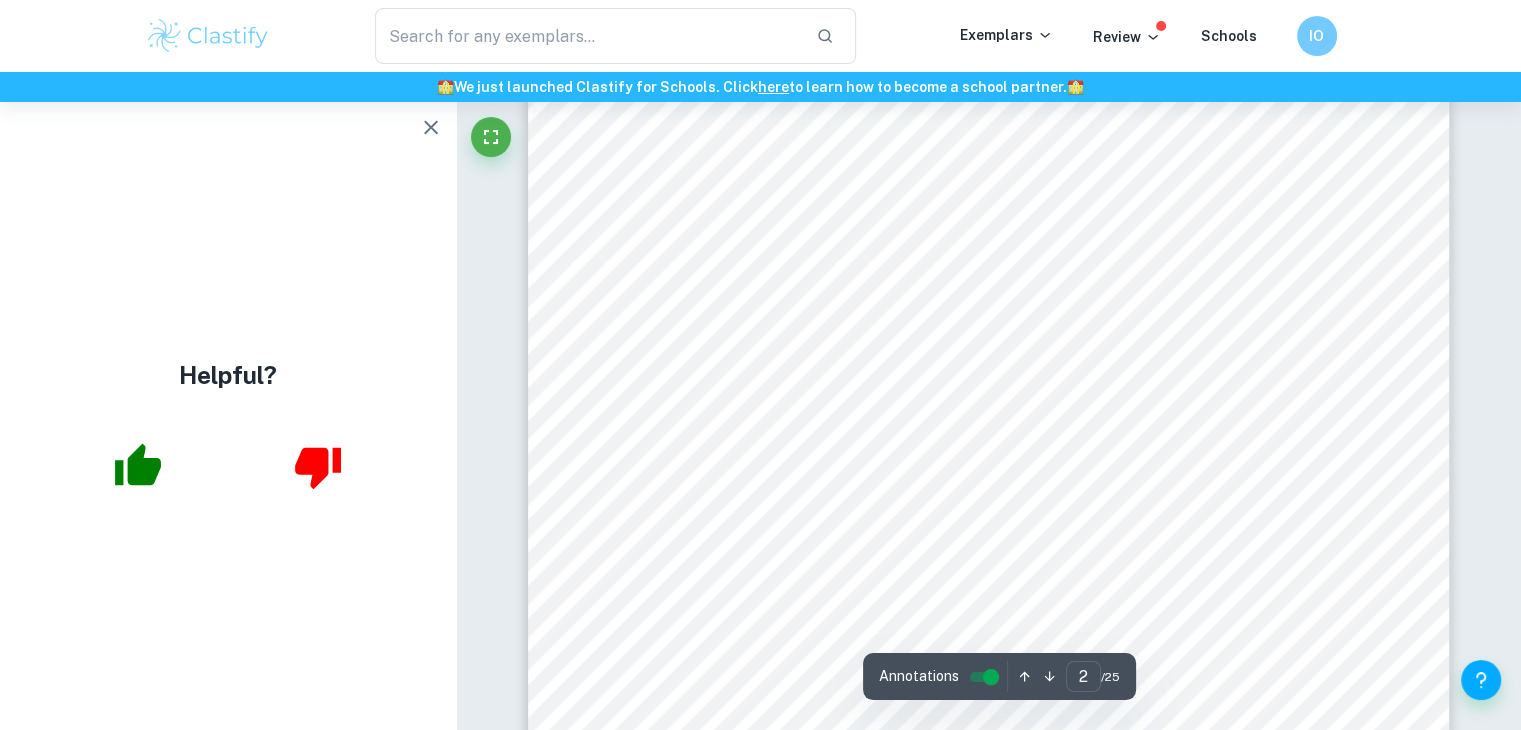 scroll, scrollTop: 2878, scrollLeft: 0, axis: vertical 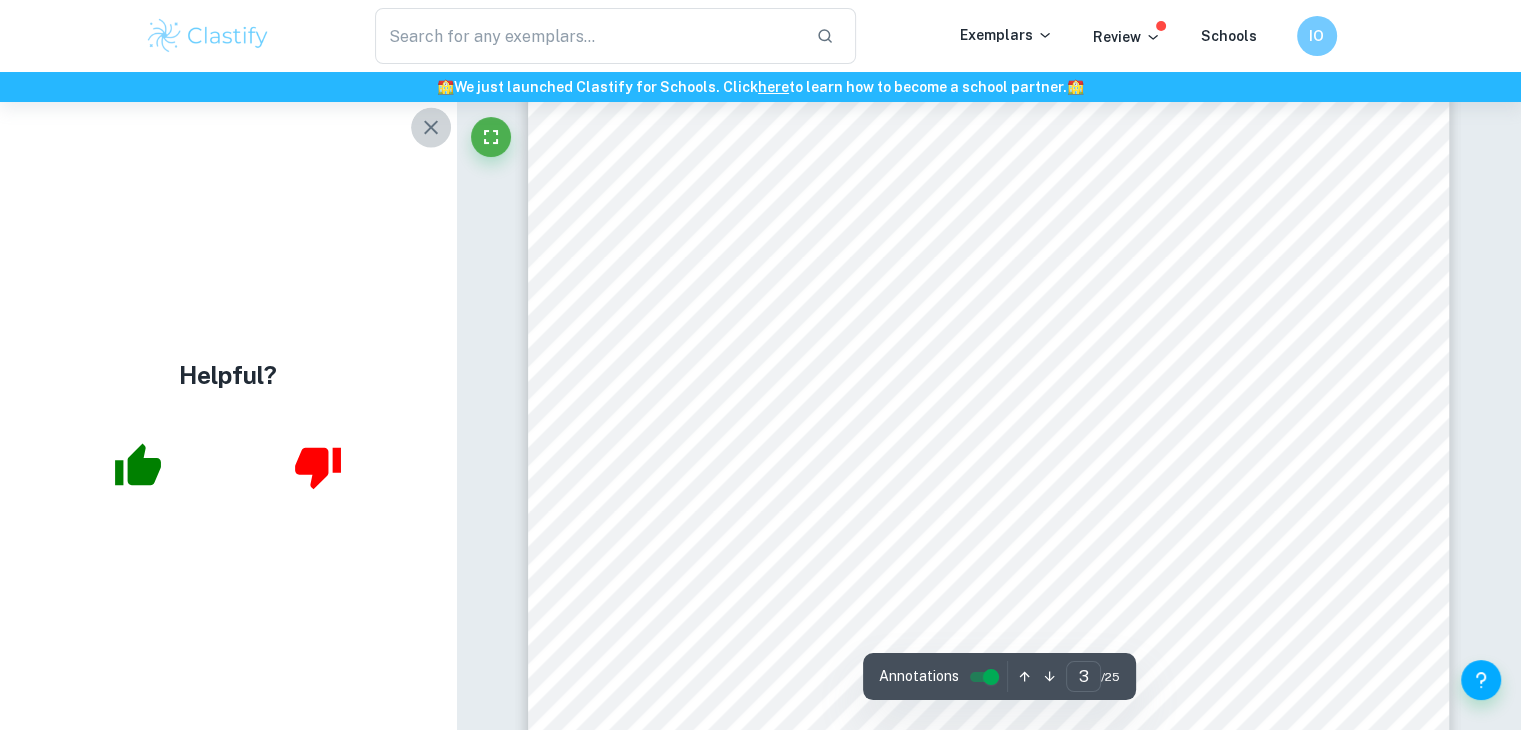 click 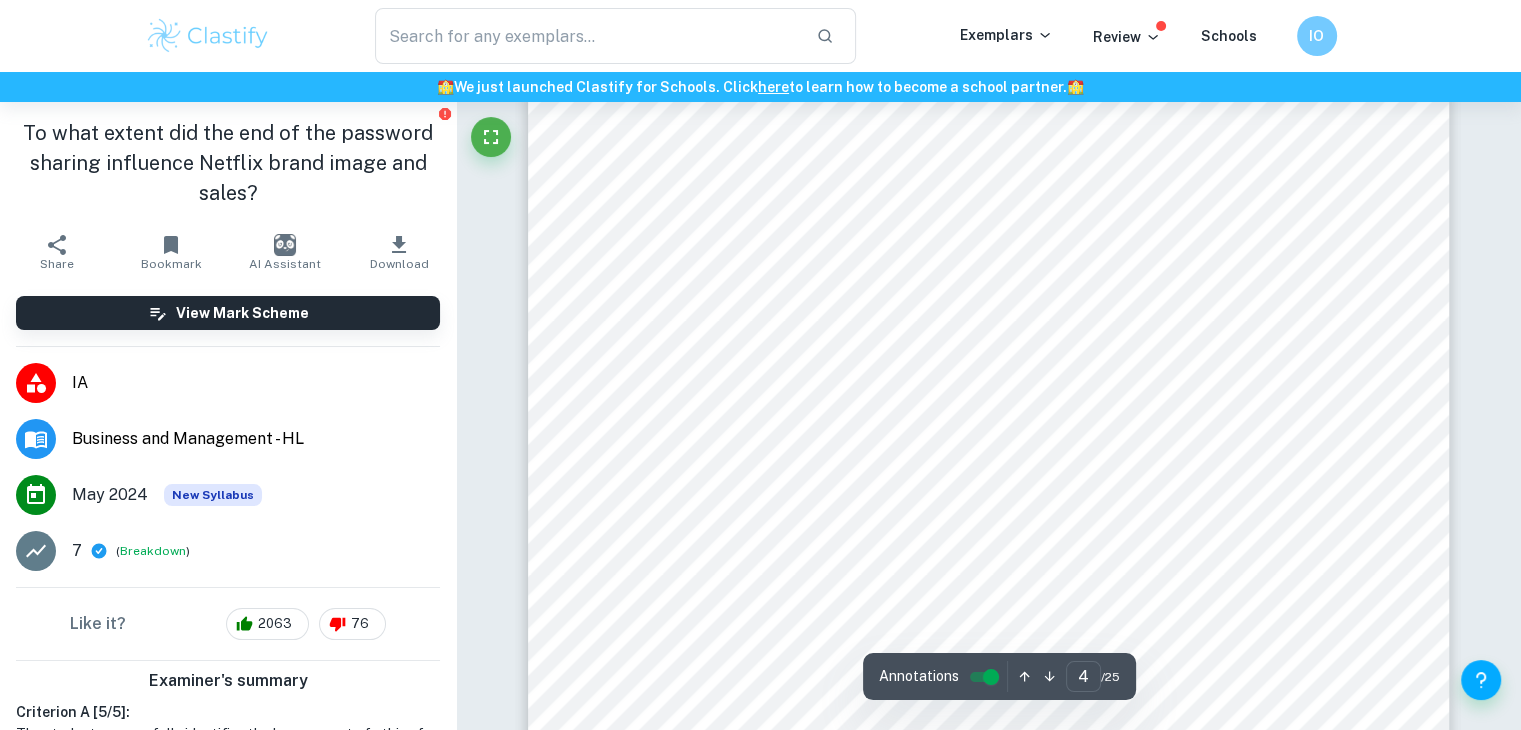 scroll, scrollTop: 4126, scrollLeft: 0, axis: vertical 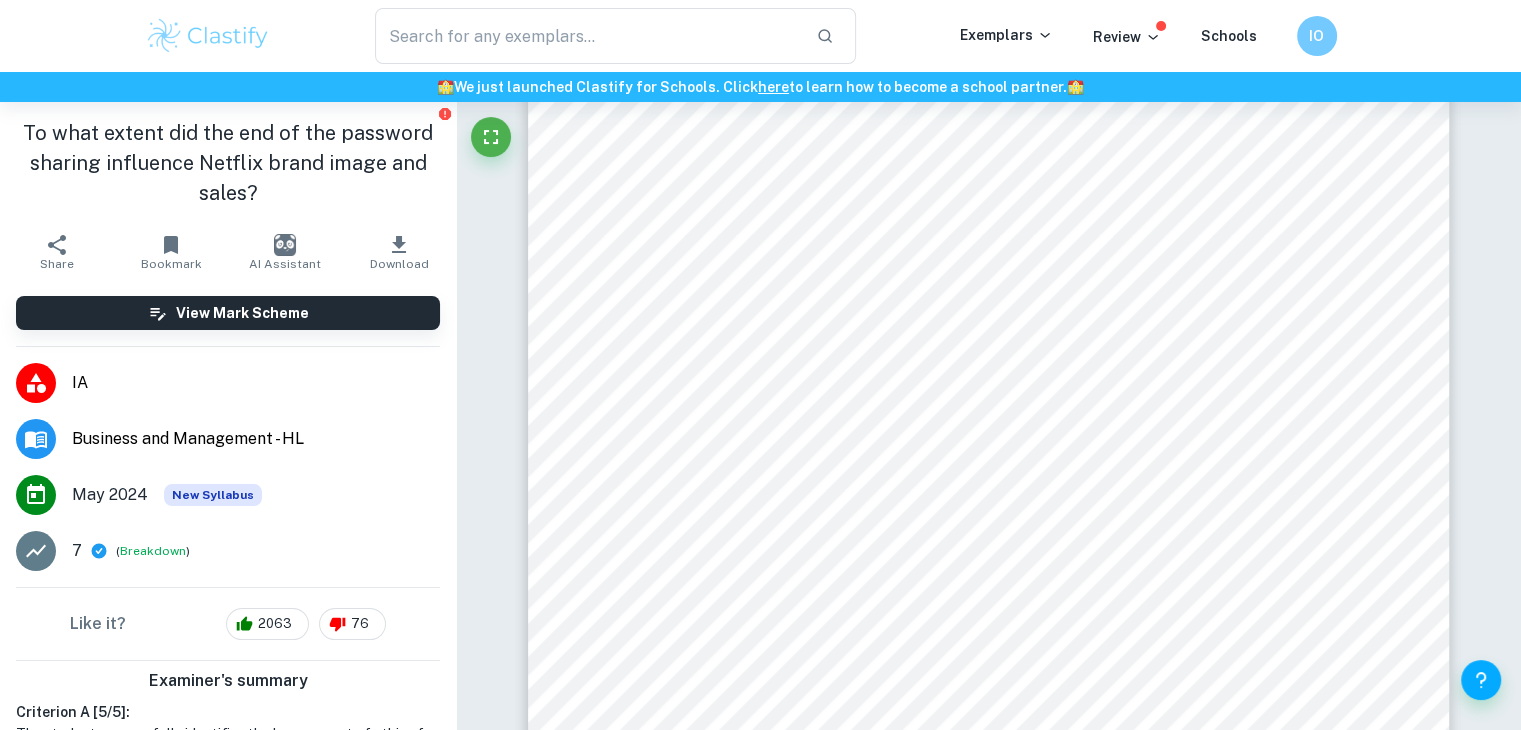 click on "3 Introduction Netflix is currently recognized as one of the most popular streaming companies in the world (Moskowitz and Brown, 2023). With over 3700 movies and 1900 TV shows, Netflix offers its subscribers a wide selection of entertainment options (Conklin, 2020). However, what truly differentiates Netflix from other services is not only the broader range of offered movies, but additionally, the company’s approach towards the audience’s password sharing. For example, in 2017, the company publ ished a tweet “Love is sharing a password” encouraging the audience to freely share their account passwords with others 1 . This approach fostered sense of community and acceptance among Netflix users, making their streaming experience more enjoyable for all. However, in 2023, with the new policy, Netflix decided to put an end to the password sharing activity 2 . The company stated that with over 100 million people around the world benefiting from password sharing 3 company’s ethics, thus, previously 1" at bounding box center (989, 648) 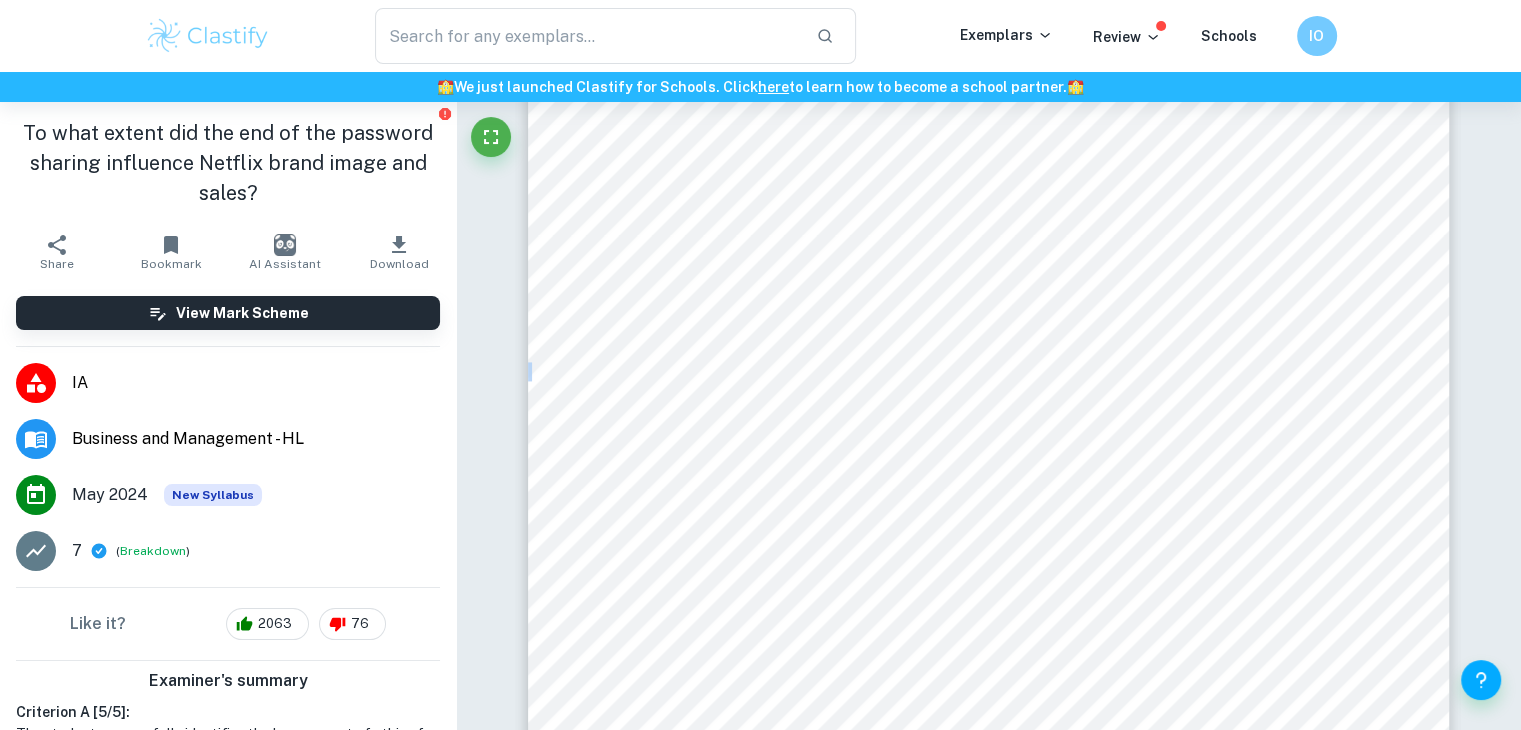 click on "3 Introduction Netflix is currently recognized as one of the most popular streaming companies in the world (Moskowitz and Brown, 2023). With over 3700 movies and 1900 TV shows, Netflix offers its subscribers a wide selection of entertainment options (Conklin, 2020). However, what truly differentiates Netflix from other services is not only the broader range of offered movies, but additionally, the company’s approach towards the audience’s password sharing. For example, in 2017, the company publ ished a tweet “Love is sharing a password” encouraging the audience to freely share their account passwords with others 1 . This approach fostered sense of community and acceptance among Netflix users, making their streaming experience more enjoyable for all. However, in 2023, with the new policy, Netflix decided to put an end to the password sharing activity 2 . The company stated that with over 100 million people around the world benefiting from password sharing 3 company’s ethics, thus, previously 1" at bounding box center [989, 648] 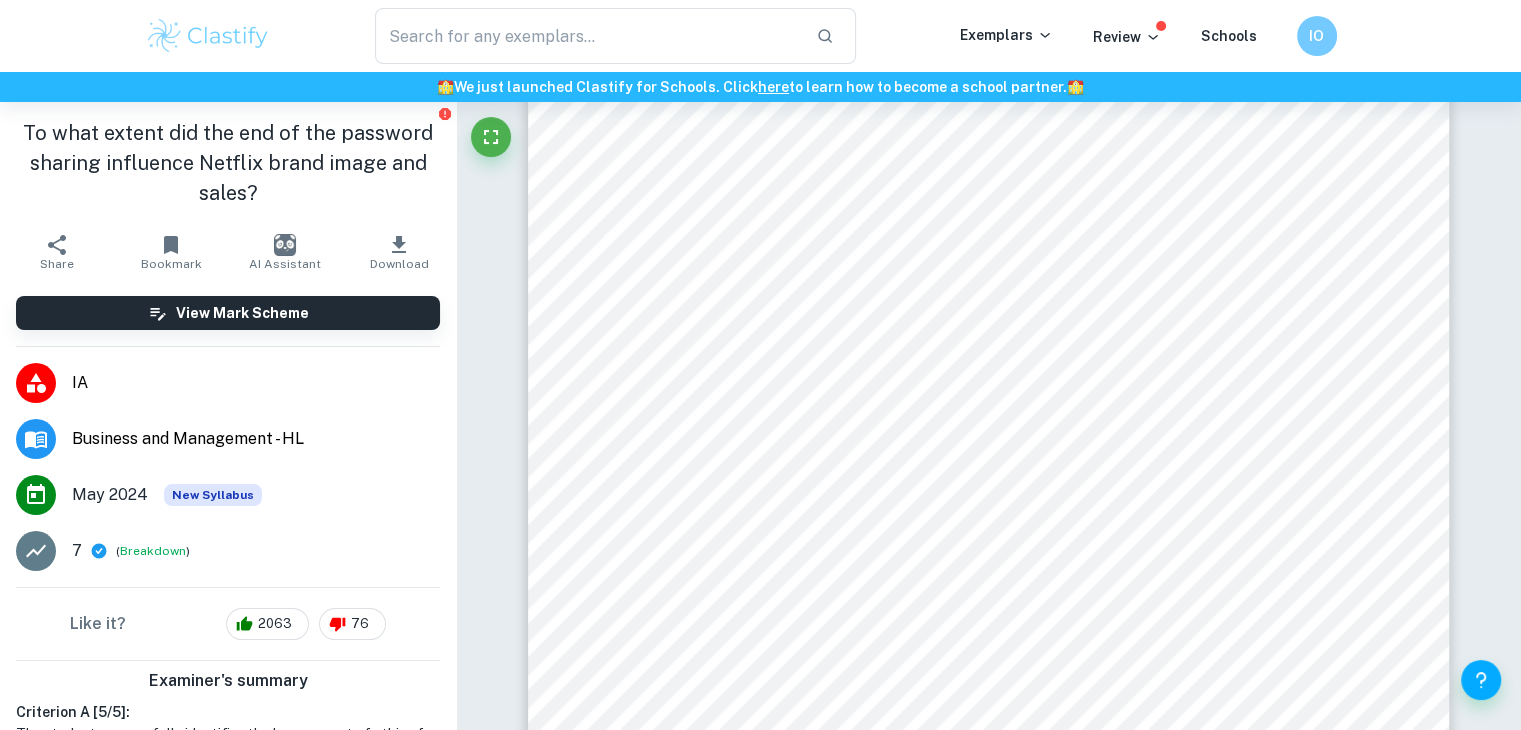 click on "3 Introduction Netflix is currently recognized as one of the most popular streaming companies in the world (Moskowitz and Brown, 2023). With over 3700 movies and 1900 TV shows, Netflix offers its subscribers a wide selection of entertainment options (Conklin, 2020). However, what truly differentiates Netflix from other services is not only the broader range of offered movies, but additionally, the company’s approach towards the audience’s password sharing. For example, in 2017, the company publ ished a tweet “Love is sharing a password” encouraging the audience to freely share their account passwords with others 1 . This approach fostered sense of community and acceptance among Netflix users, making their streaming experience more enjoyable for all. However, in 2023, with the new policy, Netflix decided to put an end to the password sharing activity 2 . The company stated that with over 100 million people around the world benefiting from password sharing 3 company’s ethics, thus, previously 1" at bounding box center [989, 648] 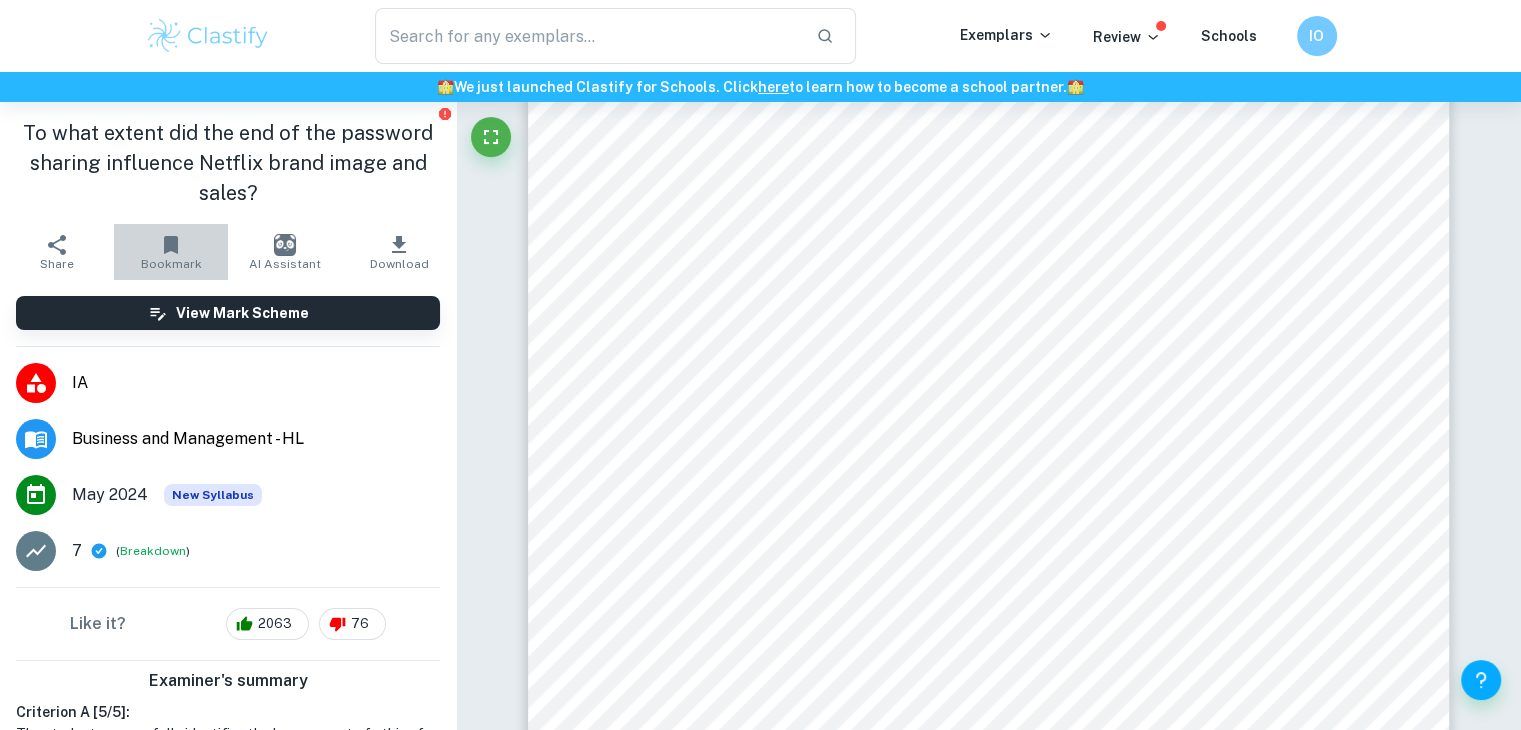 click 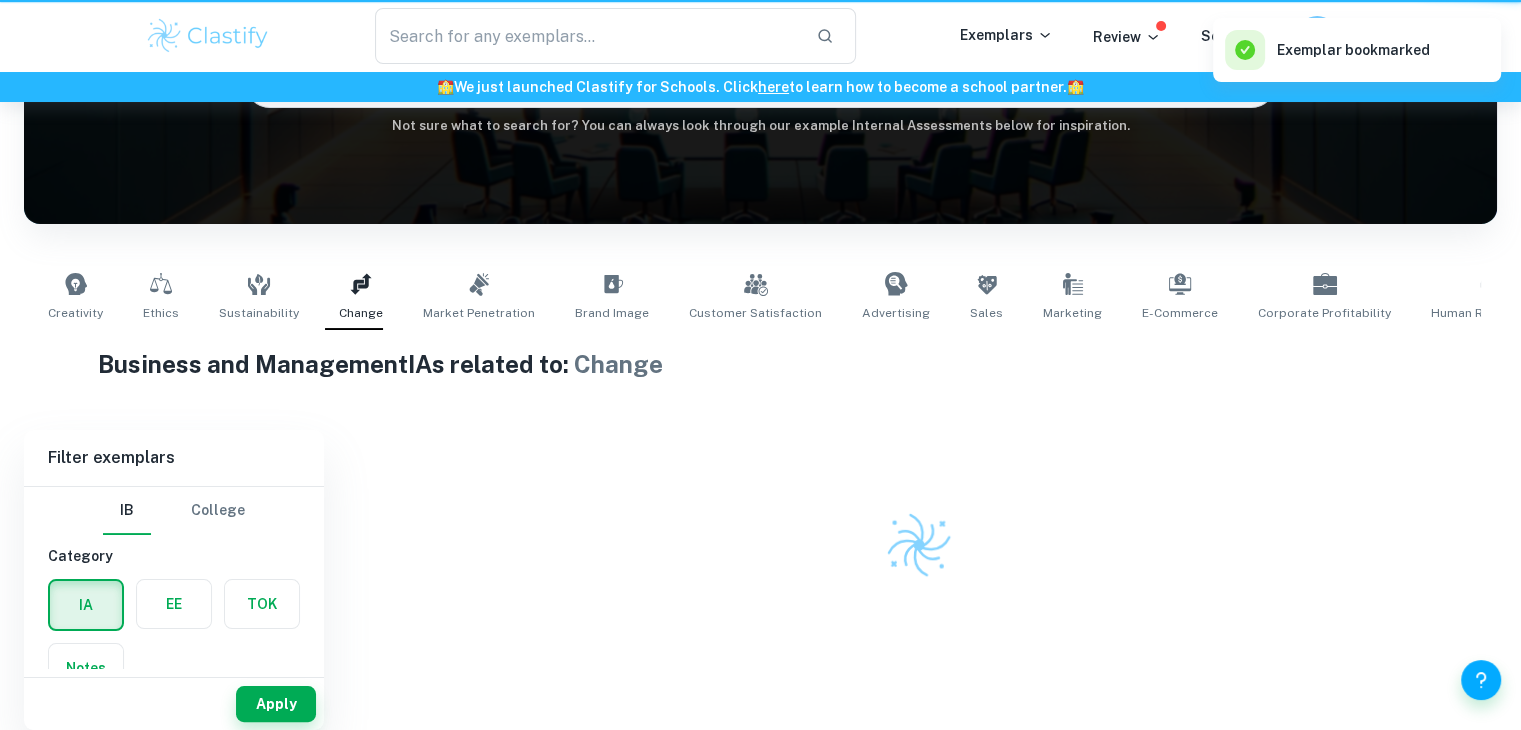 scroll, scrollTop: 244, scrollLeft: 0, axis: vertical 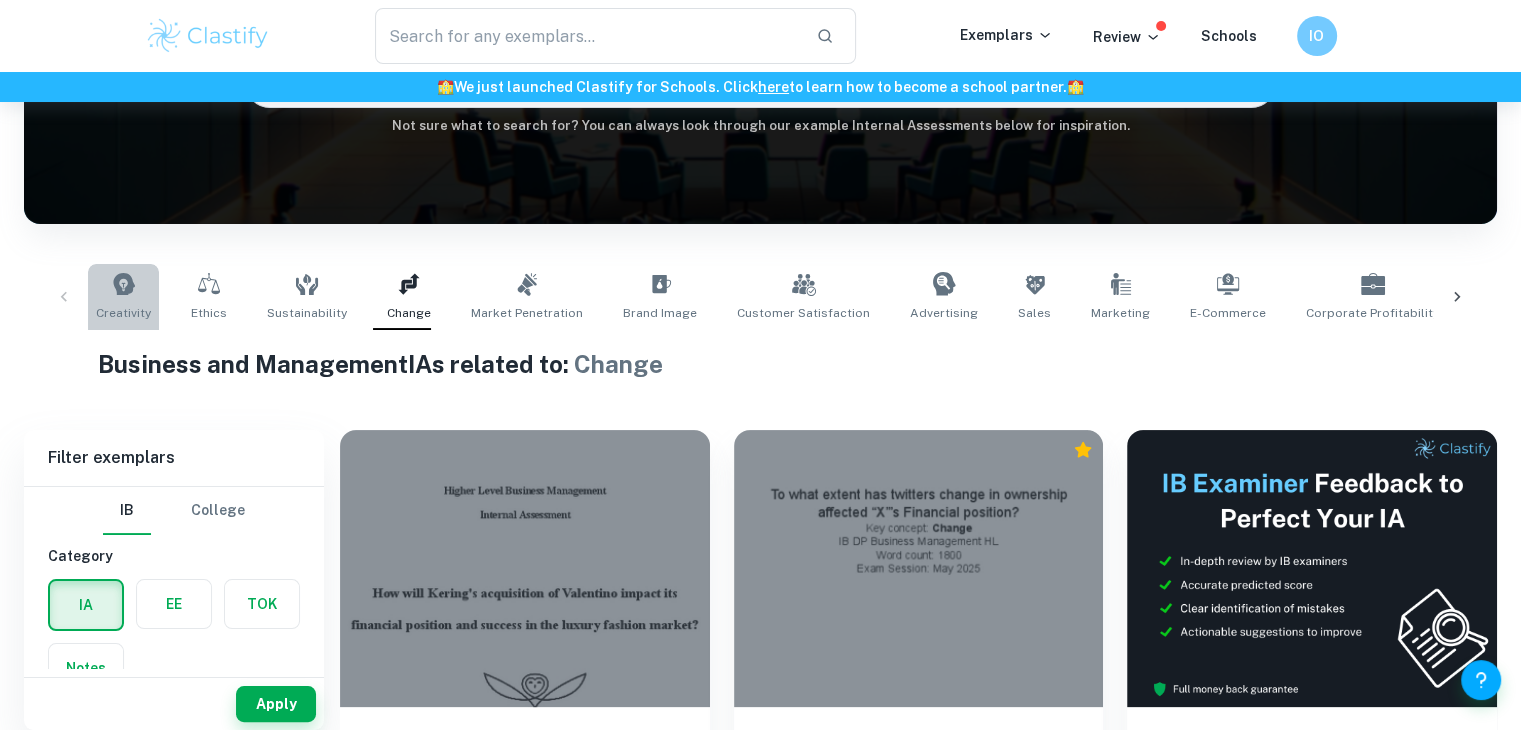 click on "Creativity" at bounding box center [123, 313] 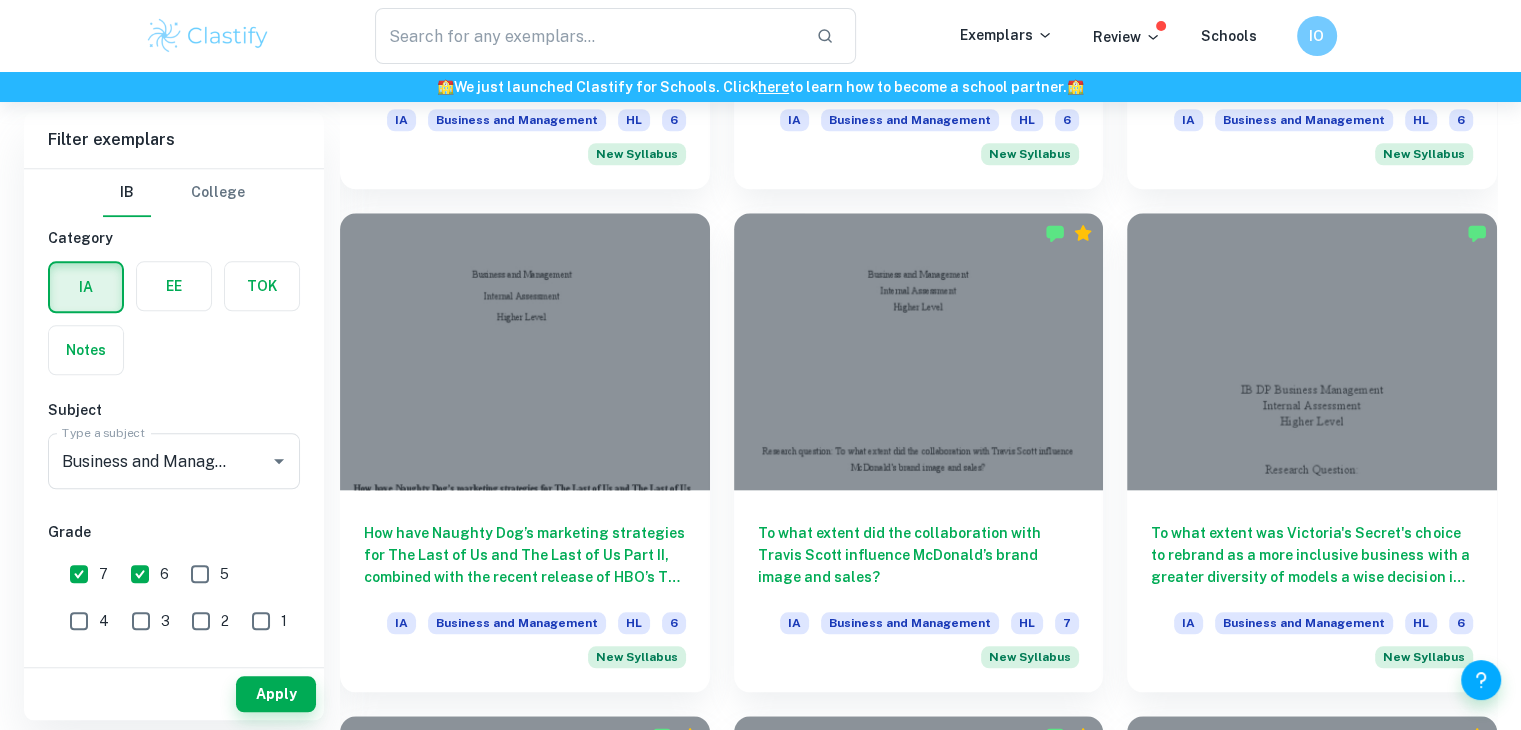 scroll, scrollTop: 1972, scrollLeft: 0, axis: vertical 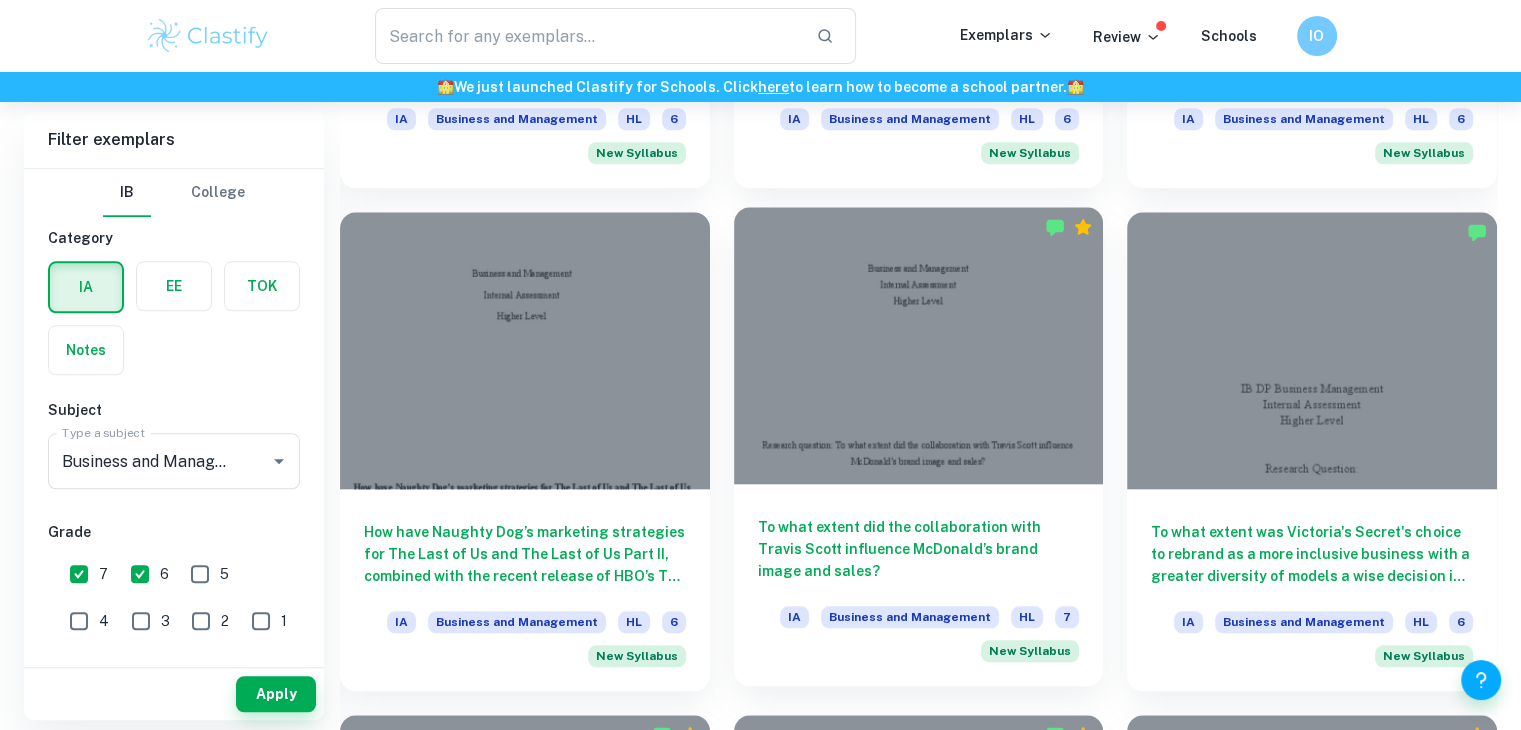 click at bounding box center [919, 345] 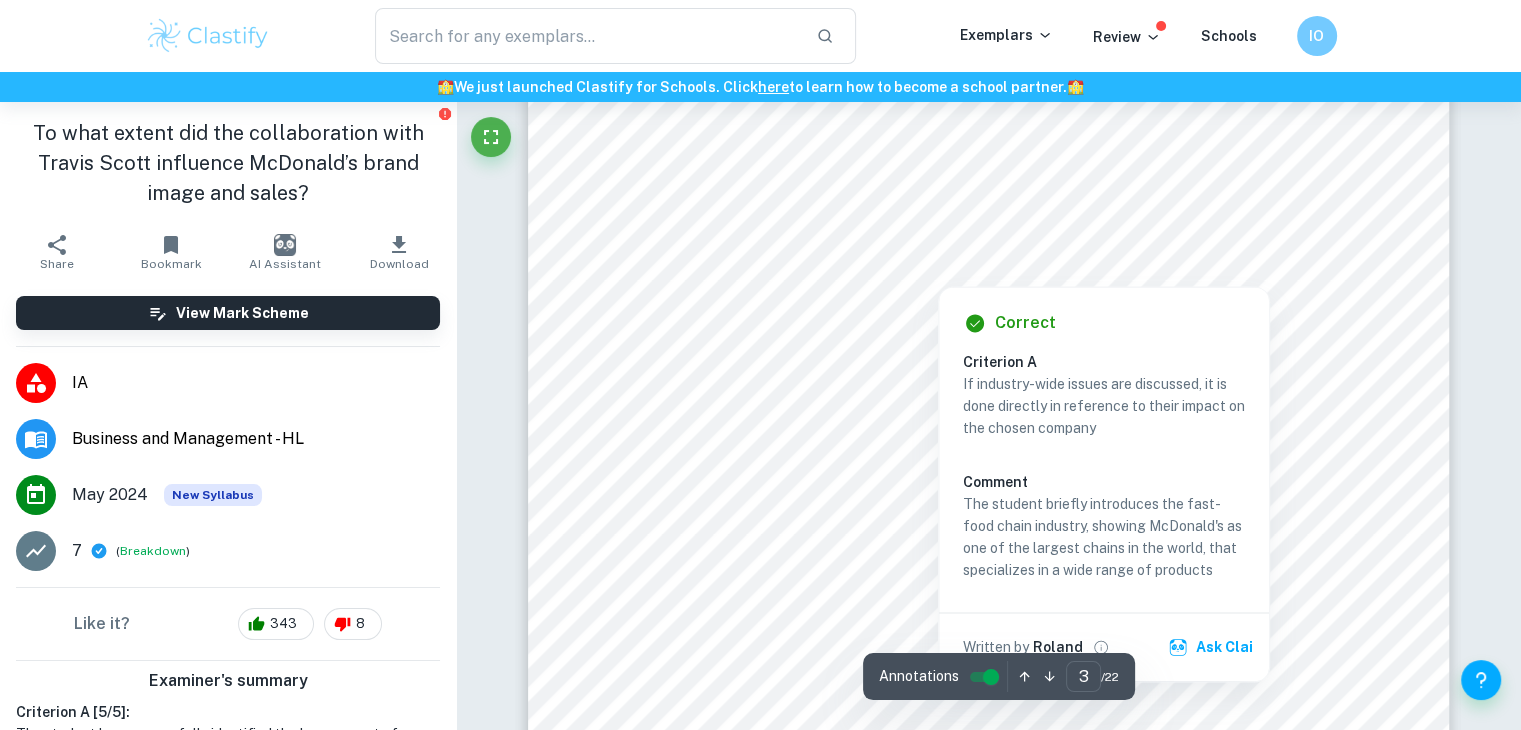 scroll, scrollTop: 2850, scrollLeft: 0, axis: vertical 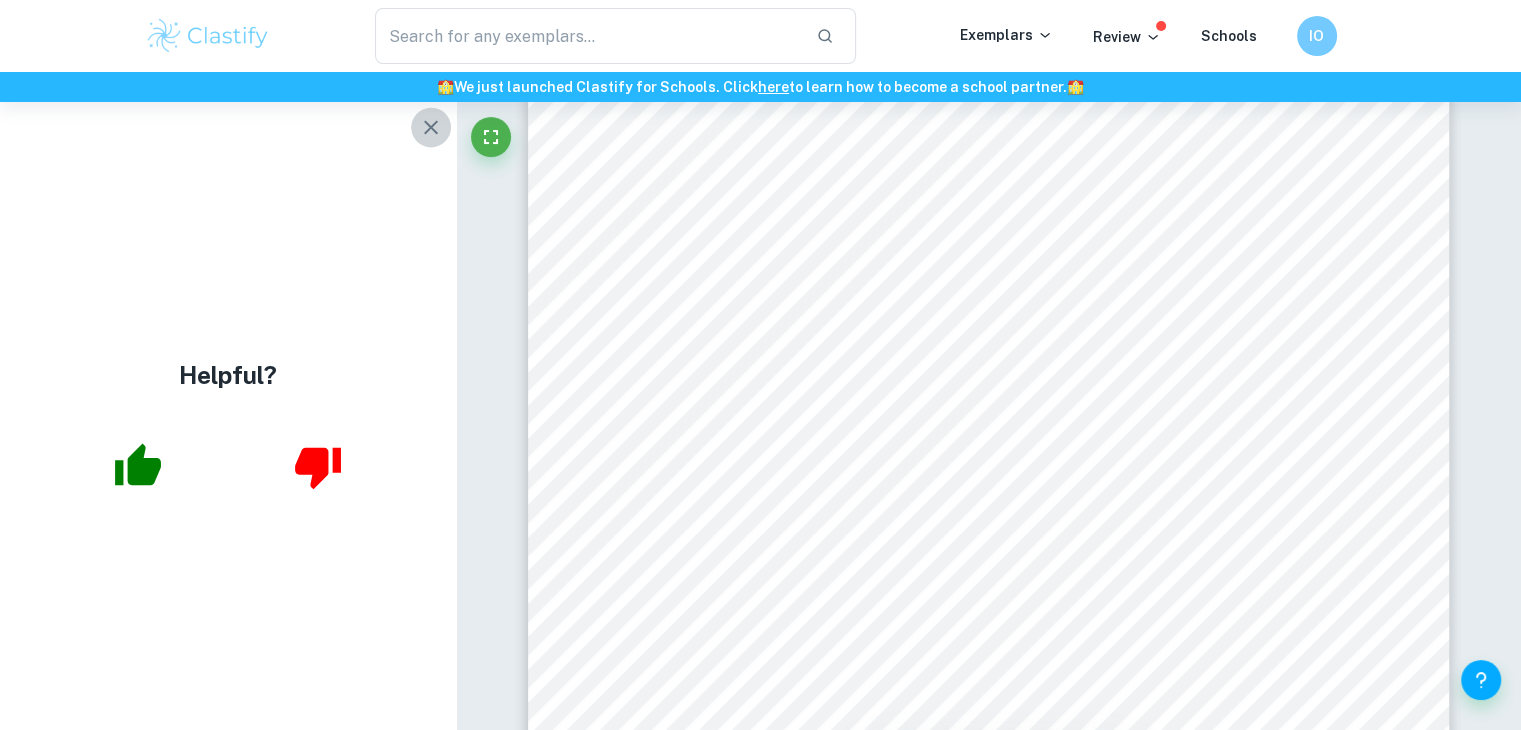 click 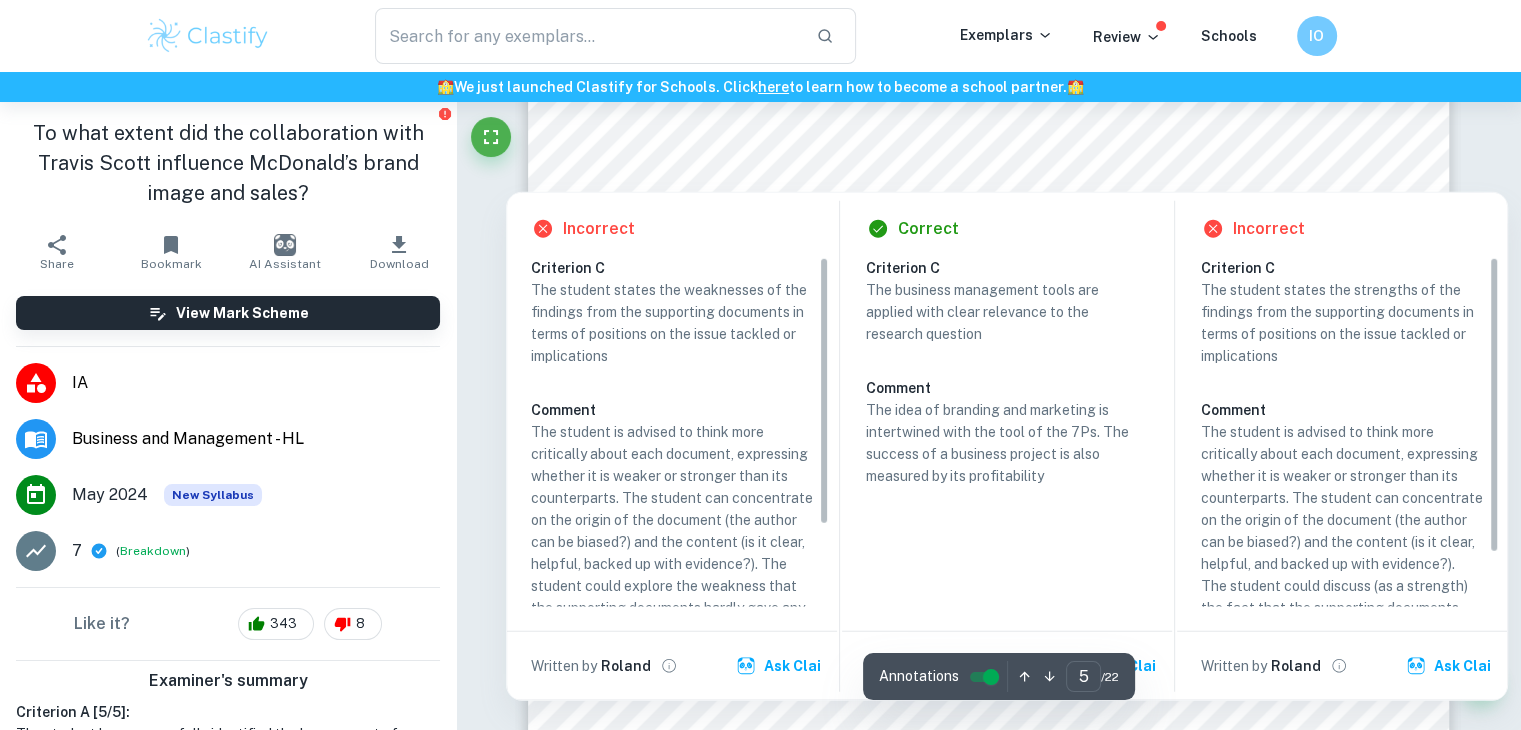 scroll, scrollTop: 5468, scrollLeft: 0, axis: vertical 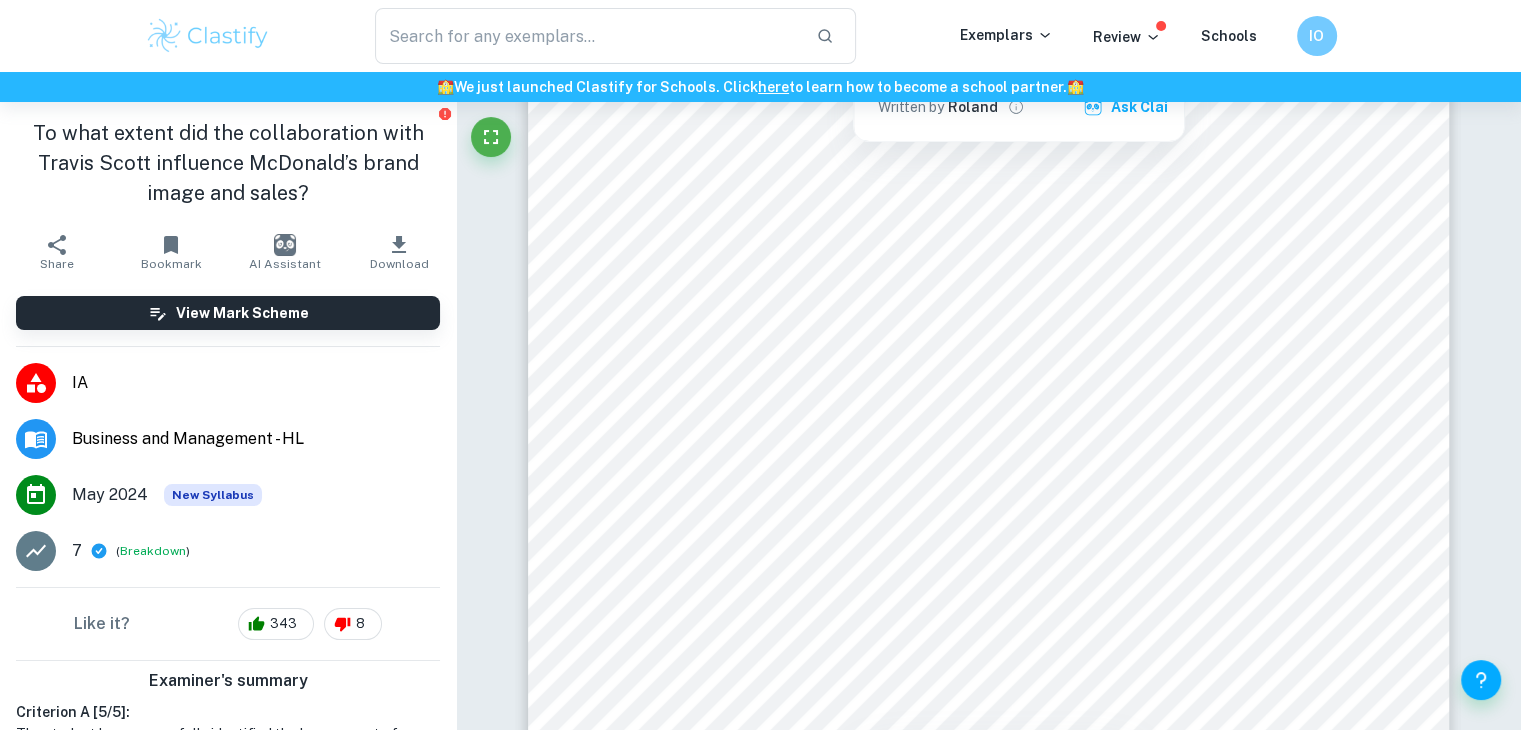 click on "The overwhelming success of the TikTok trend was so immense that it resulted in a shortage of supplies,   serving   as   a   clear   indication   of   its   overwhelming   popularity   and   impact ([LAST], [YEAR]). People It was evident from the beginning that the collaboration would attract a substantial audience, given the artist's extensive following, particularly on social media and music streaming platforms [NUMBER]. Travis Scott's outstanding following on Instagram, currently equal to [NUMBER] million, allowed for successful promotion of the McDonald's burger. Artist’s multiple posts about the collaboration received around [NUMBER] million likes [NUMBER]. This shows how influential Travis Scott's fans. offers,   and   the   effective   marketing" at bounding box center (989, 633) 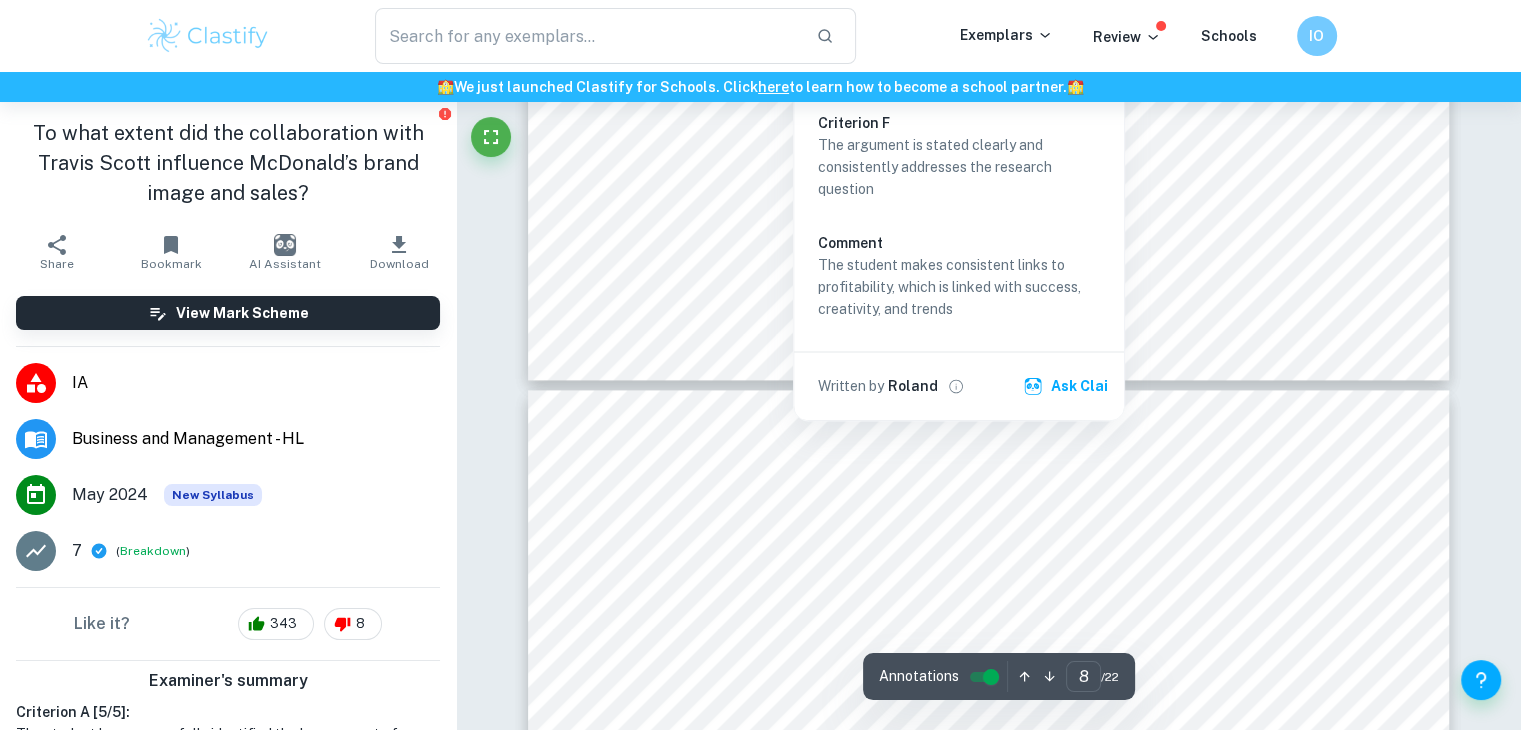scroll, scrollTop: 10376, scrollLeft: 0, axis: vertical 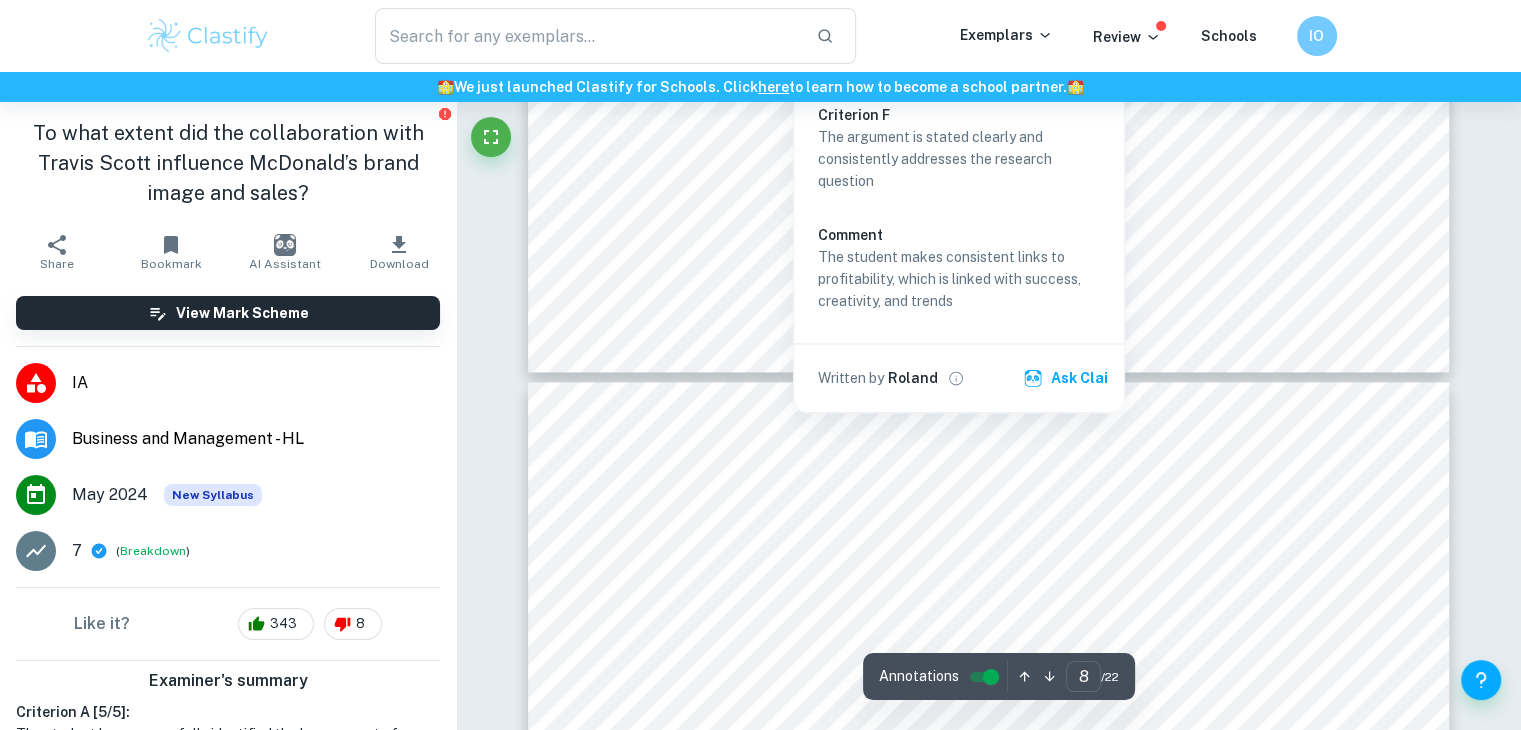 click on "Although reported revenues include factors beyond the collaboration, it is evident that the partnership between [PERSON] and [BRAND] had a positive impact on the company's sales. [BRAND] itself acknowledged the success of the collaboration by highlighting instances where supplies ran out in certain locations ([AUTHOR], [YEAR]). This serves as an indicator of the collaboration's overwhelming success and its influence on increasing sales for [BRAND]. Conclusion The examination assisted with 7Ps Marketing Mix and Financial Analysis allowed to provide an answer to the research question: “To what extent did the collaboration with [PERSON] influence [BRAND]’s brand image and sales?”. The collaboration proved to be a successful marketing venture that positively impacted the company's brand image and sales. [BRAND] demonstrated its innovative and creative approach to marketing by teaming up with [PERSON] meal, , by , incorporating [PERSON]'s favorite [BRAND] menu items." at bounding box center [989, 1033] 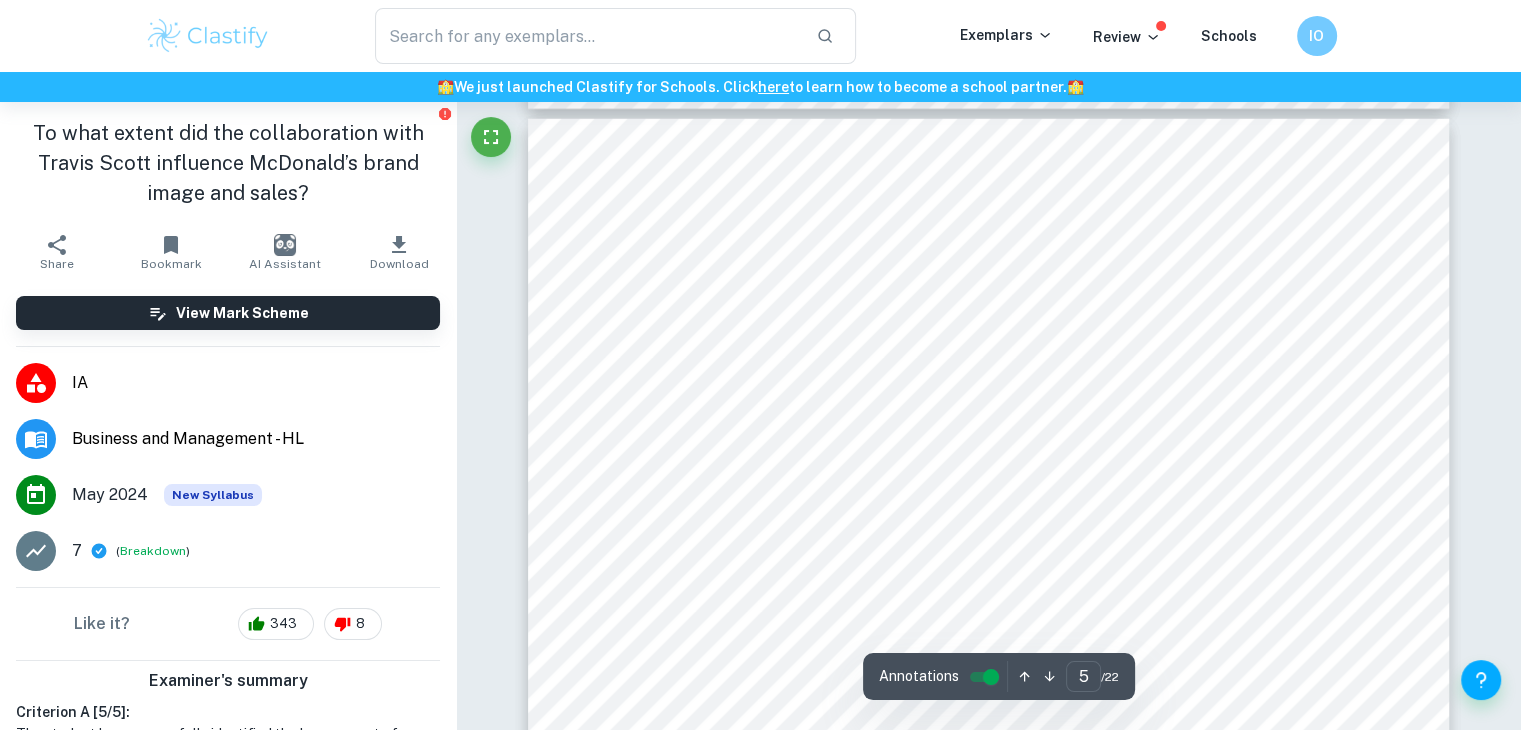 scroll, scrollTop: 5392, scrollLeft: 0, axis: vertical 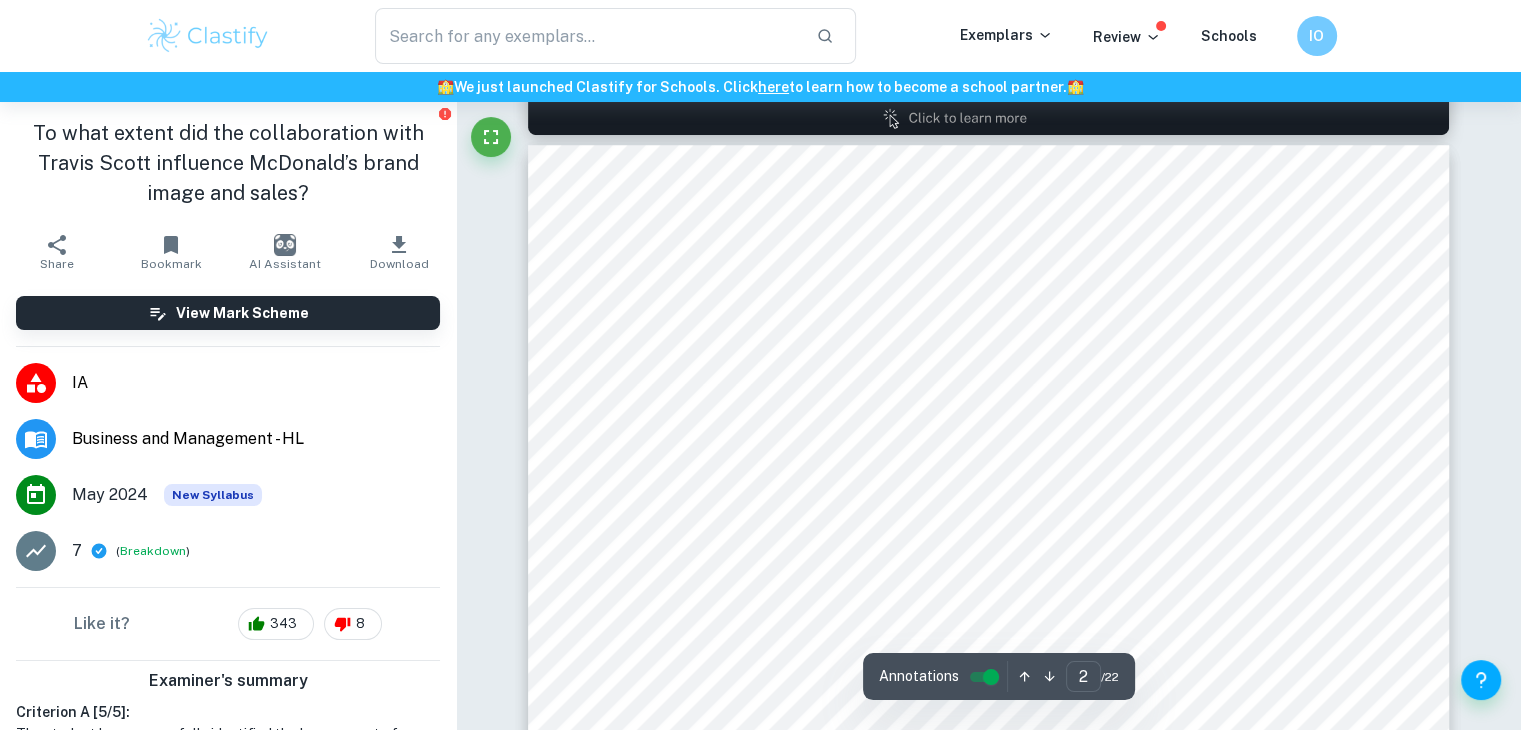 type on "1" 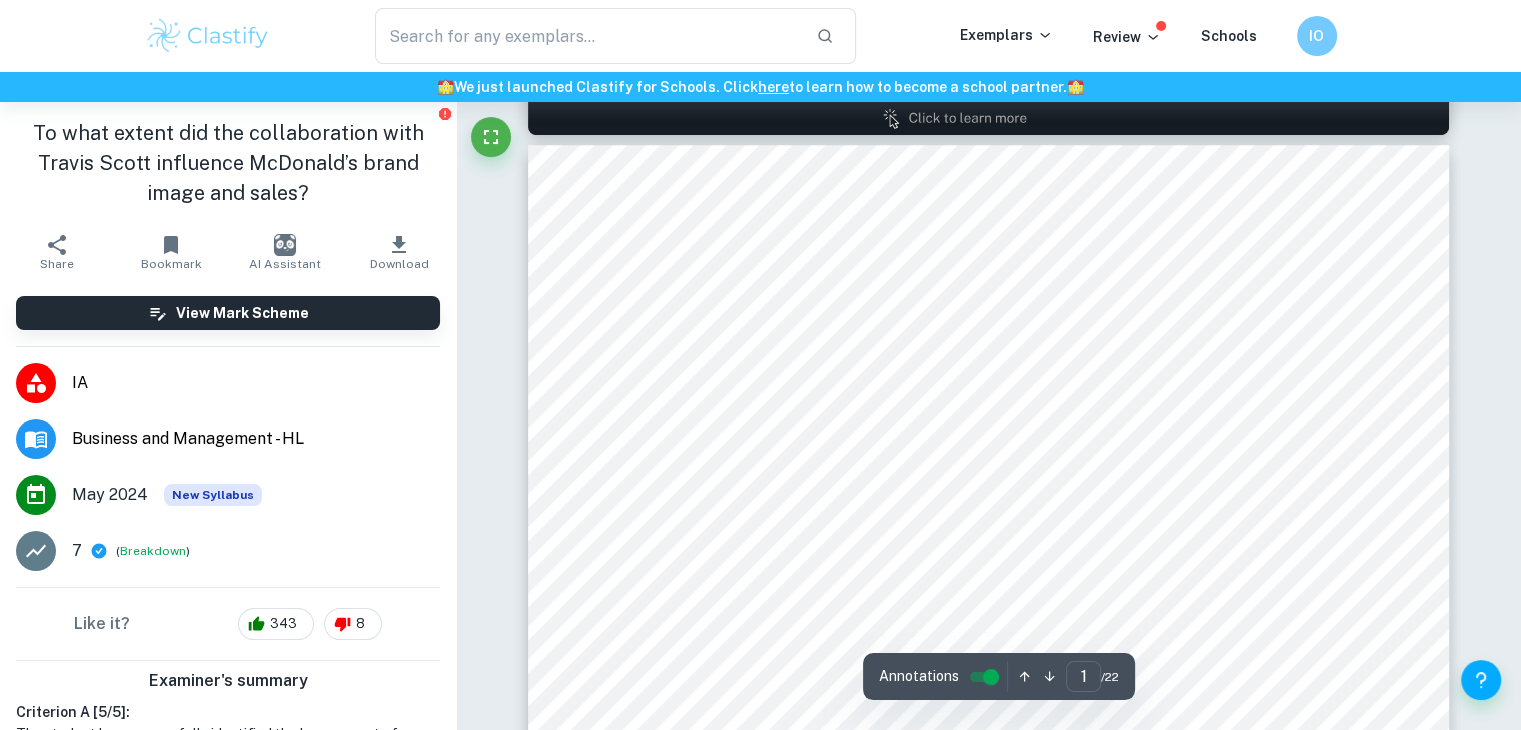 scroll, scrollTop: 1007, scrollLeft: 0, axis: vertical 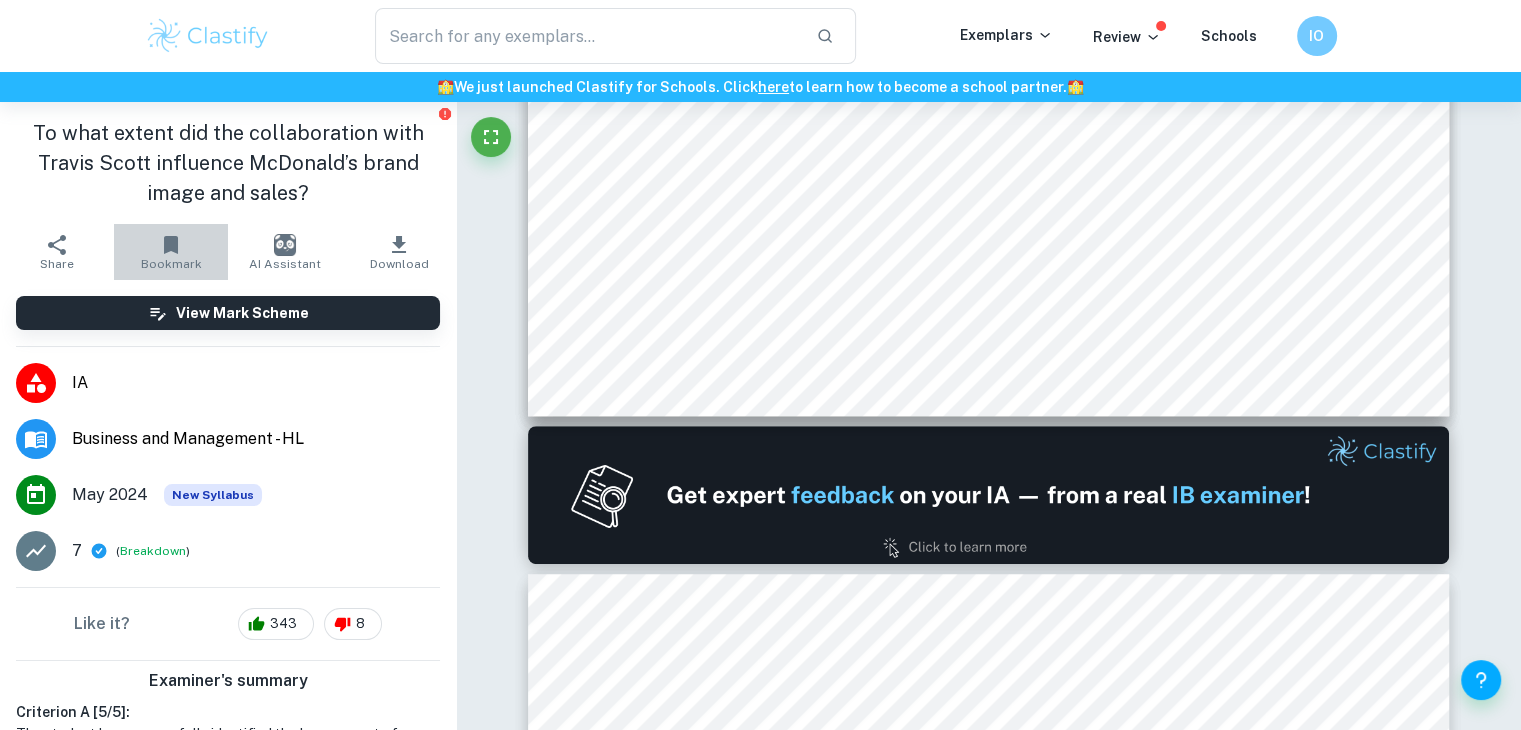 click 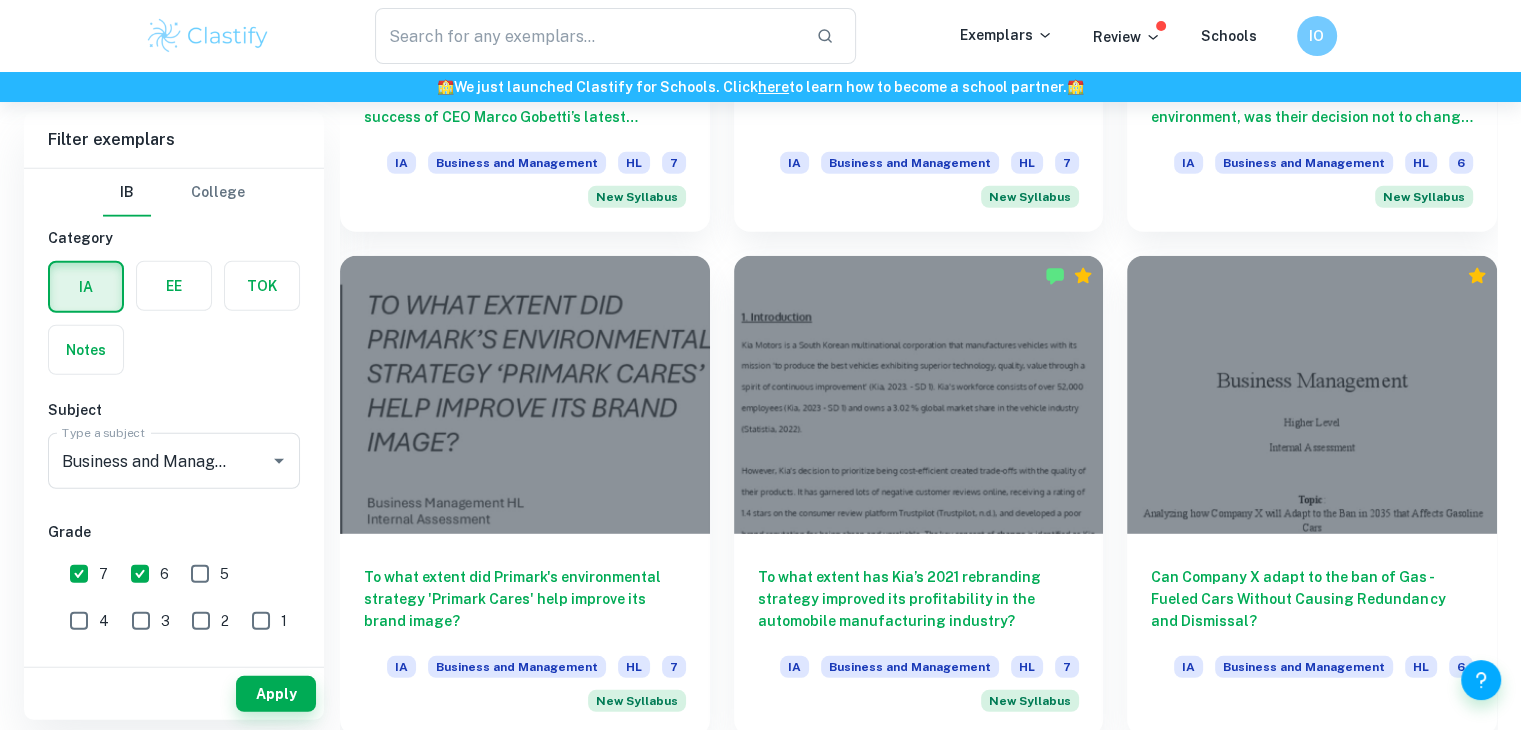 scroll, scrollTop: 5454, scrollLeft: 0, axis: vertical 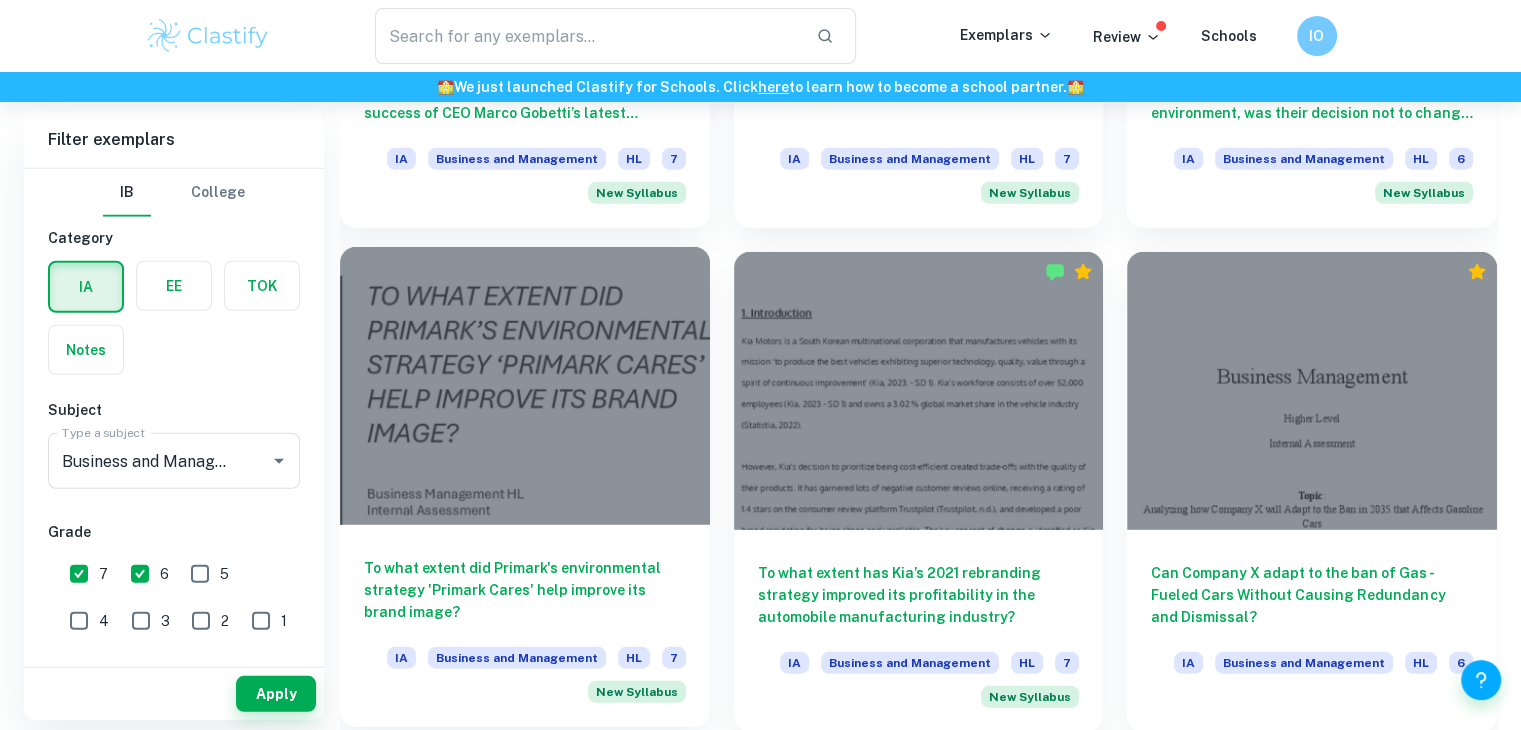click at bounding box center [525, 385] 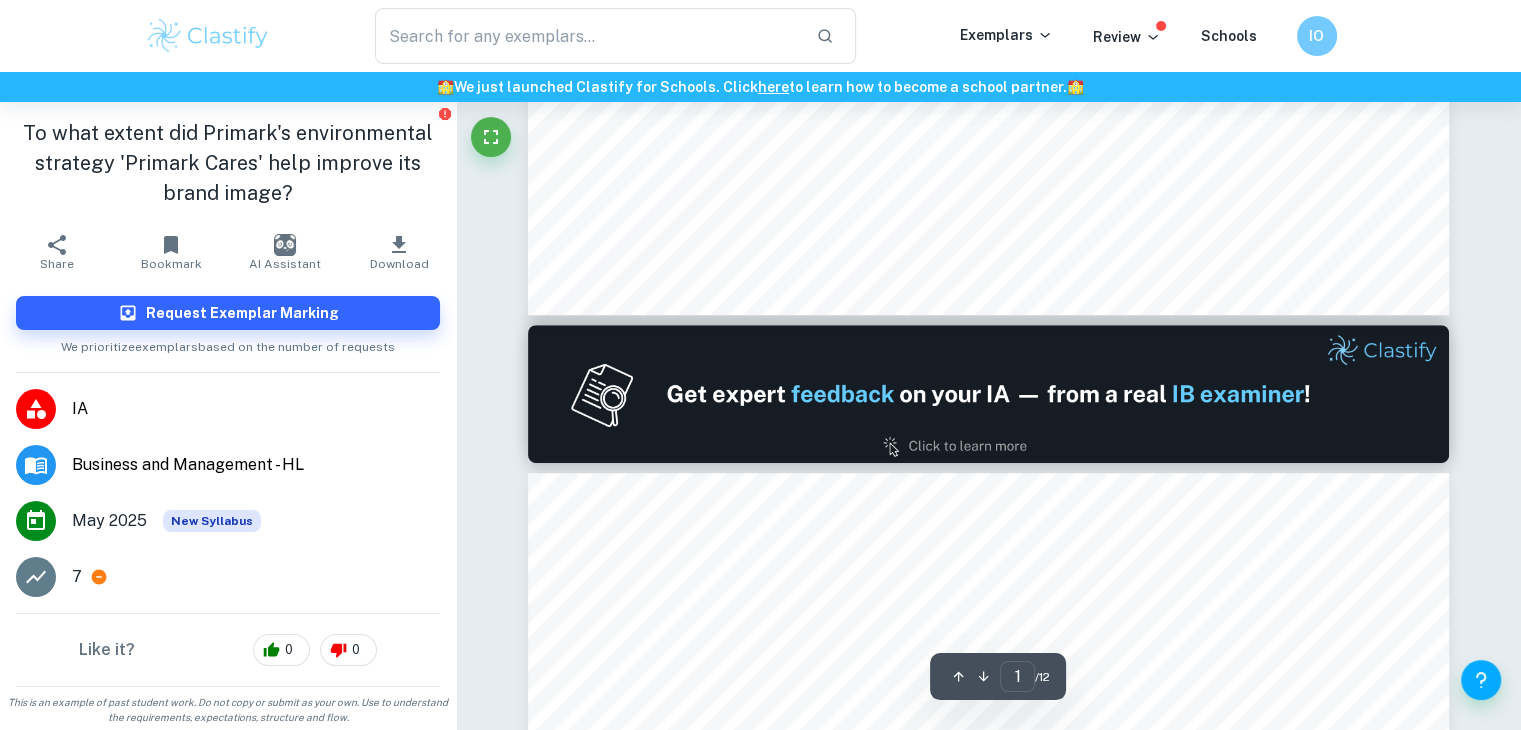 scroll, scrollTop: 1112, scrollLeft: 0, axis: vertical 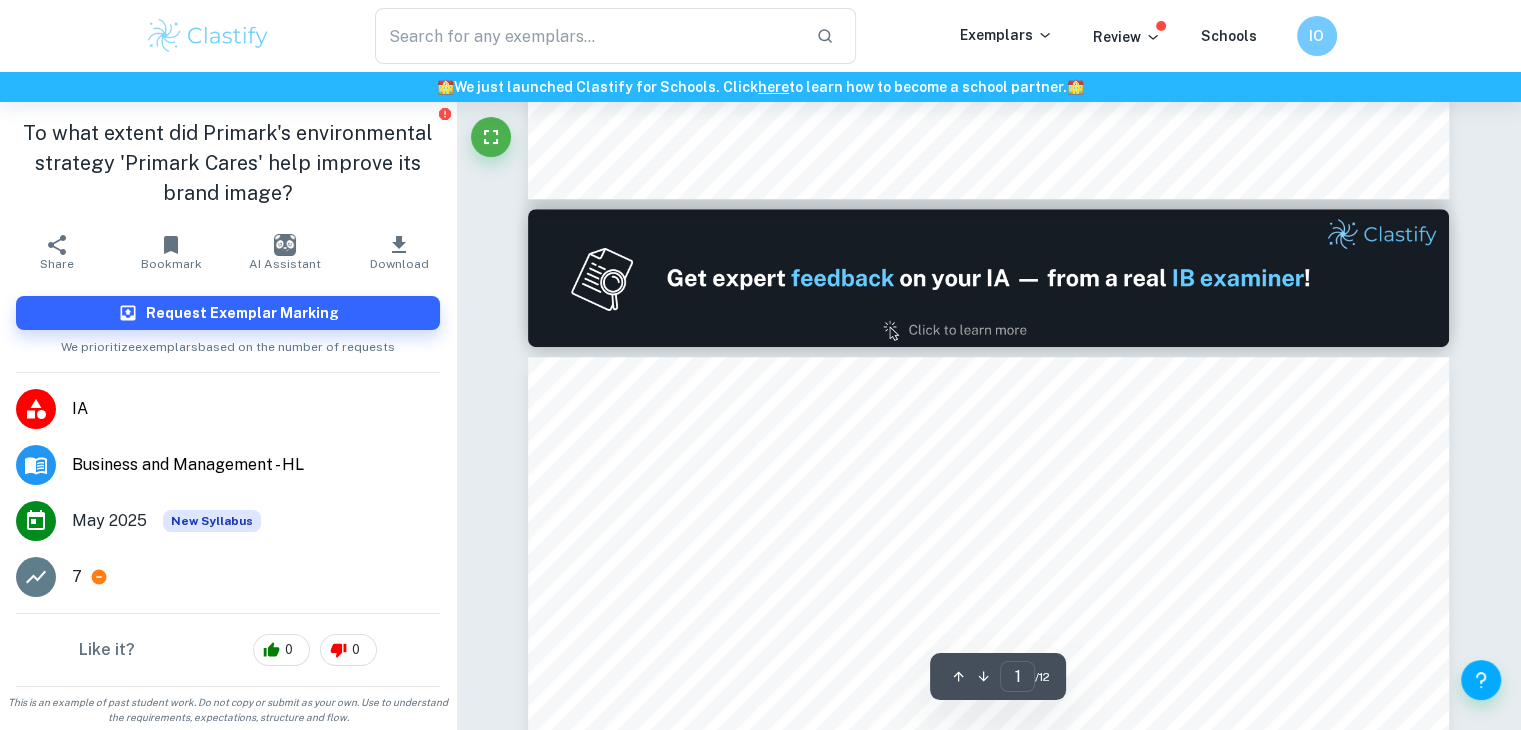 type on "2" 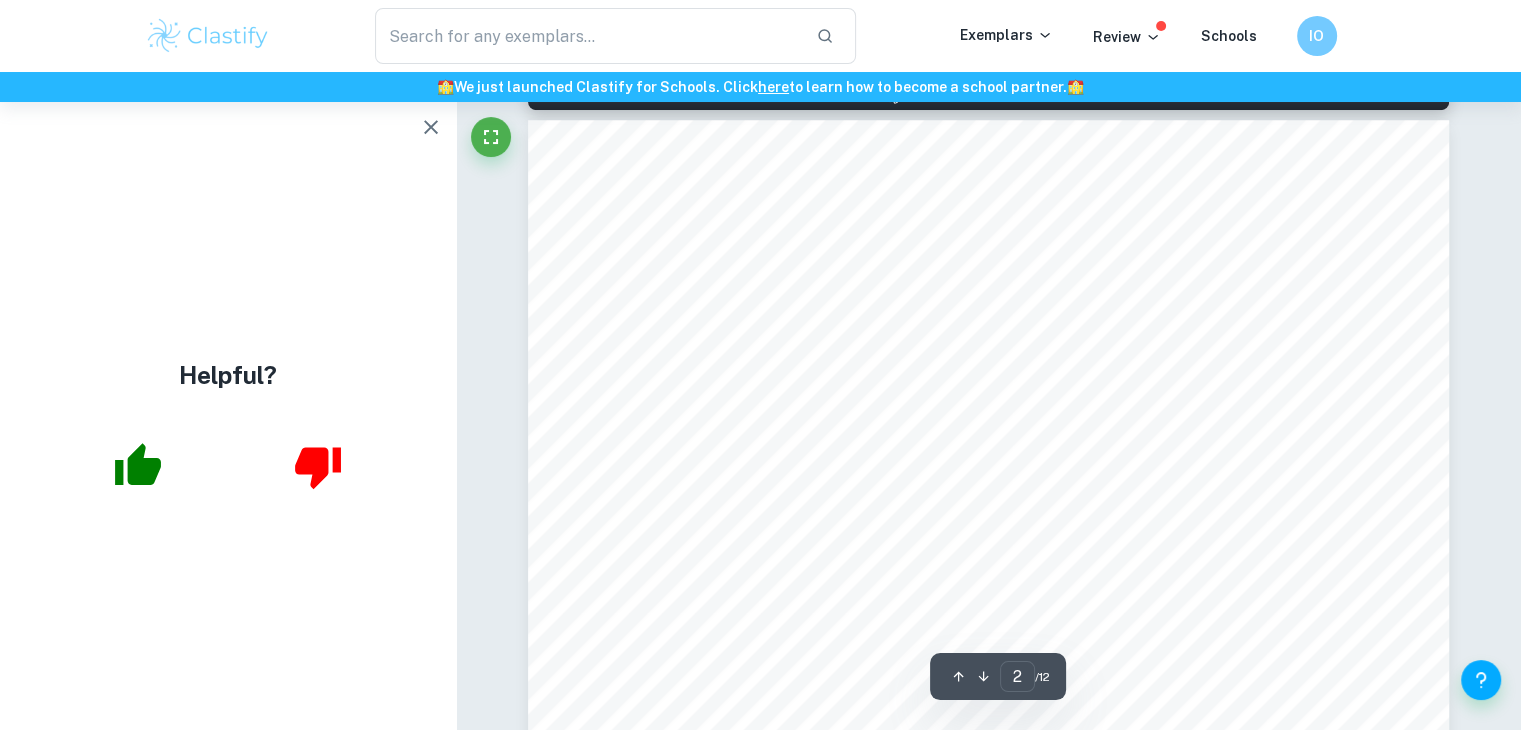 scroll, scrollTop: 1476, scrollLeft: 0, axis: vertical 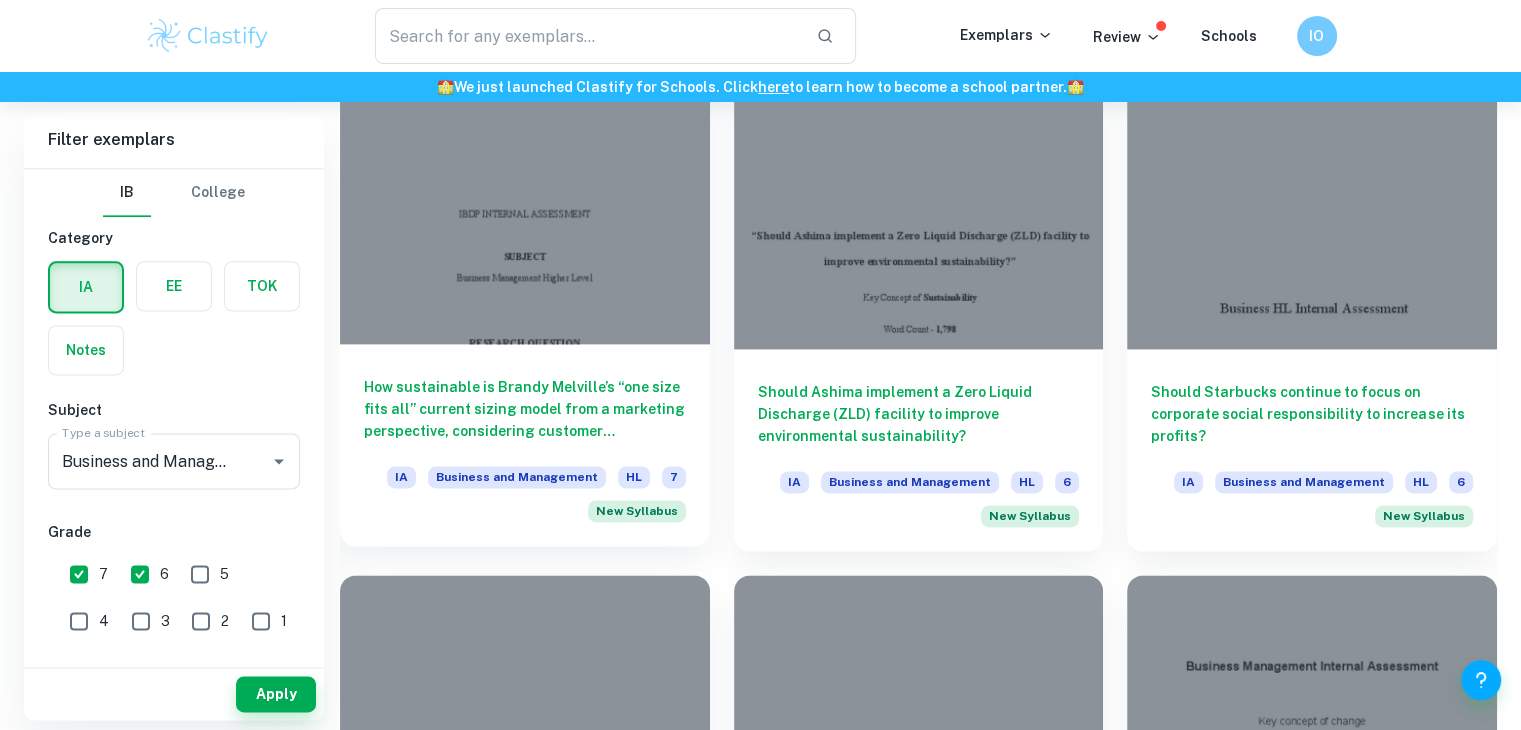 click at bounding box center [525, 204] 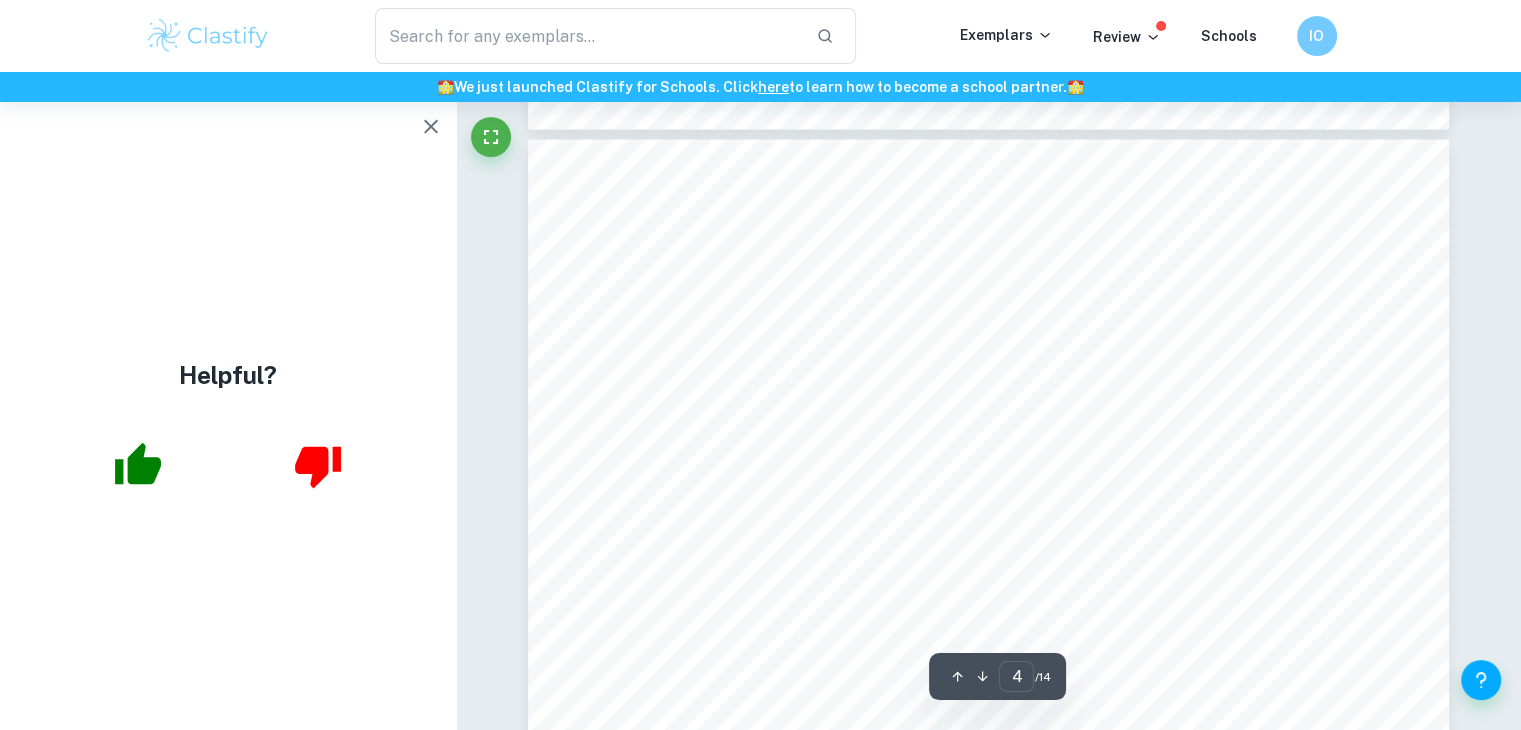 scroll, scrollTop: 4220, scrollLeft: 0, axis: vertical 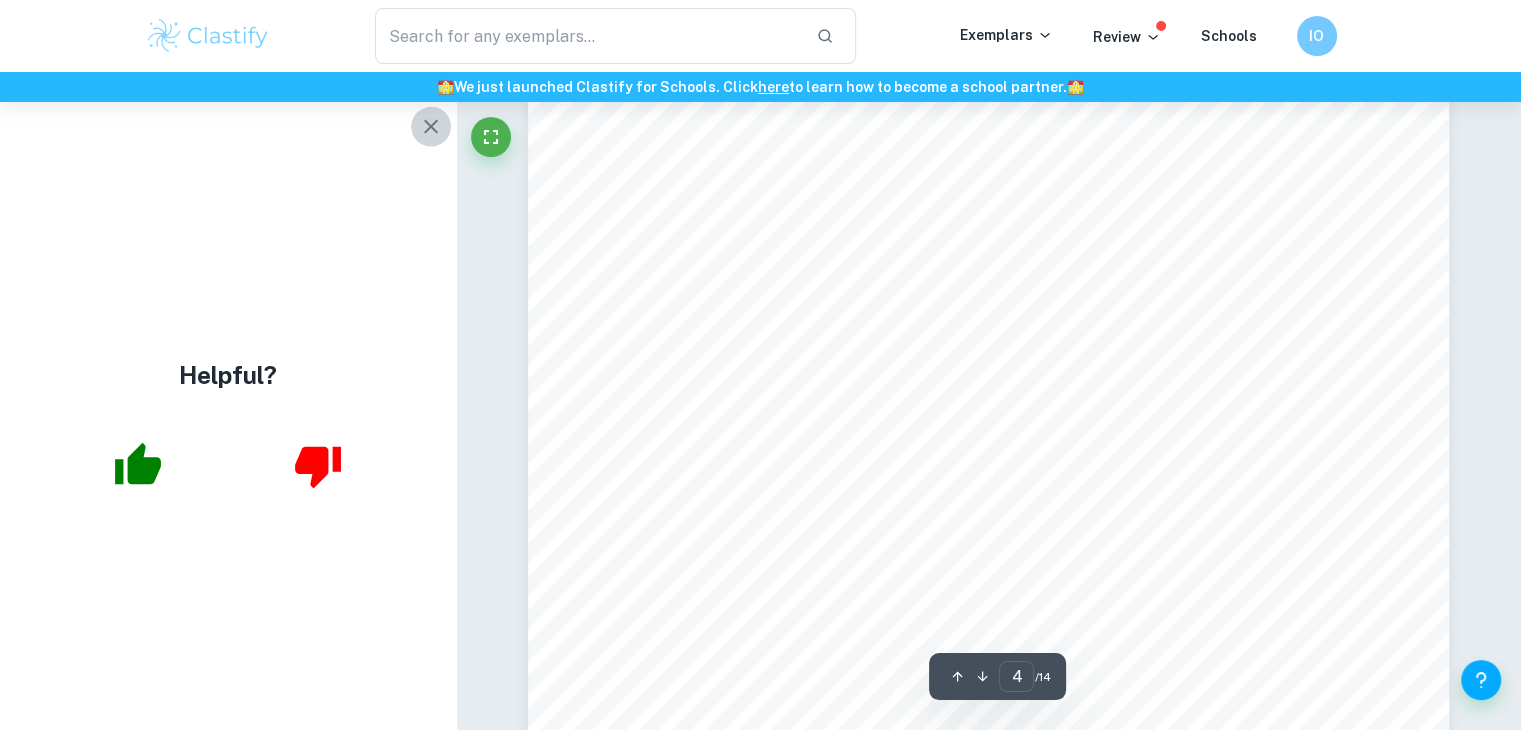 click 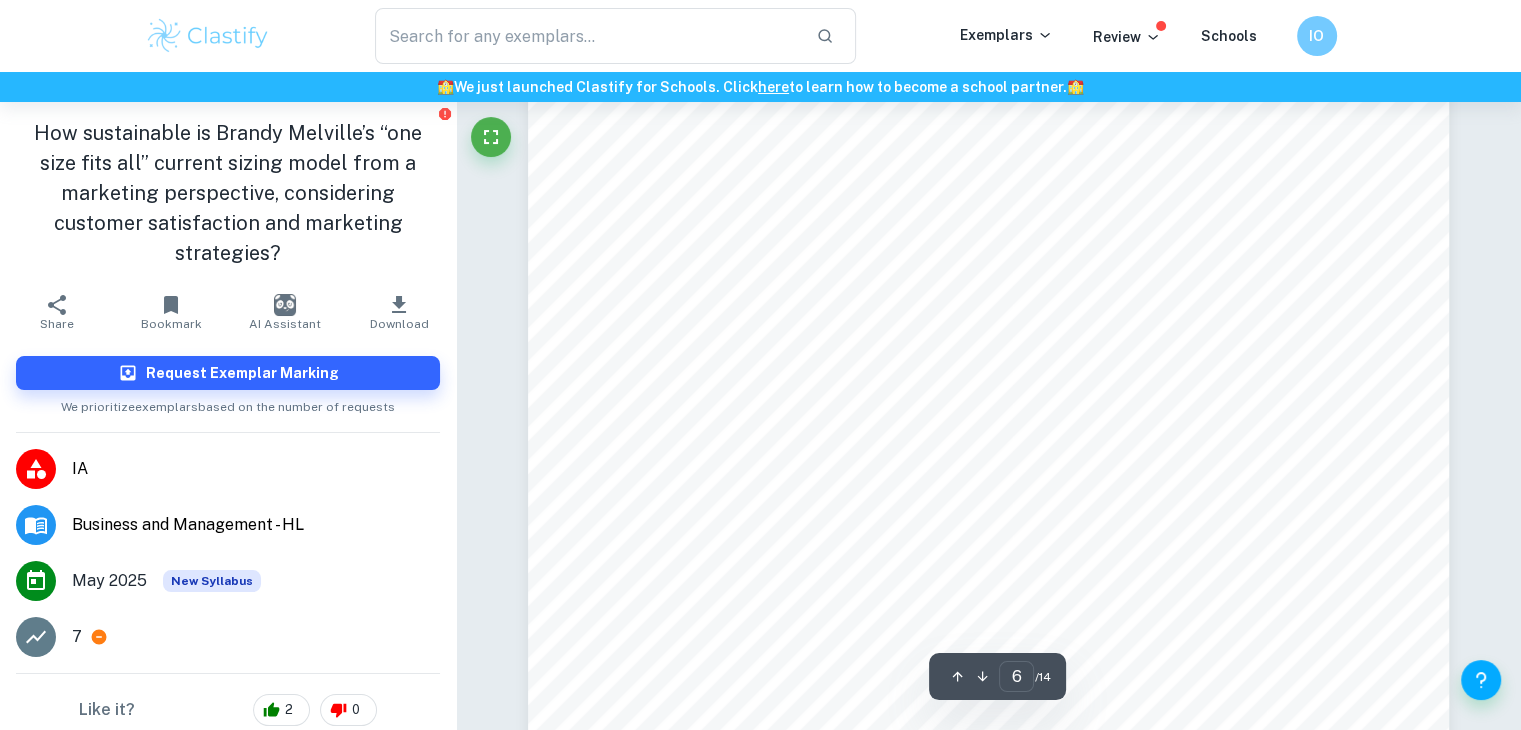 type on "5" 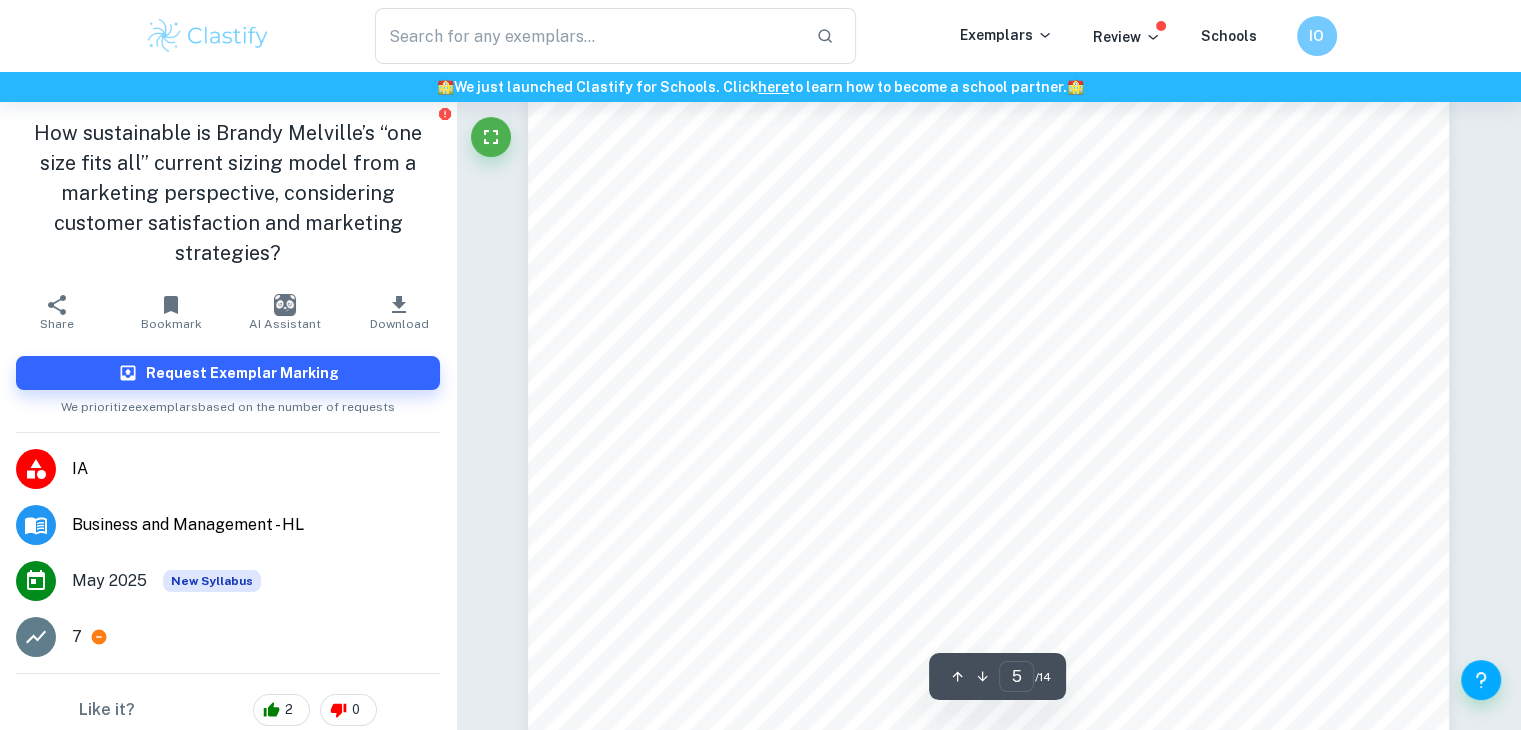 scroll, scrollTop: 5466, scrollLeft: 0, axis: vertical 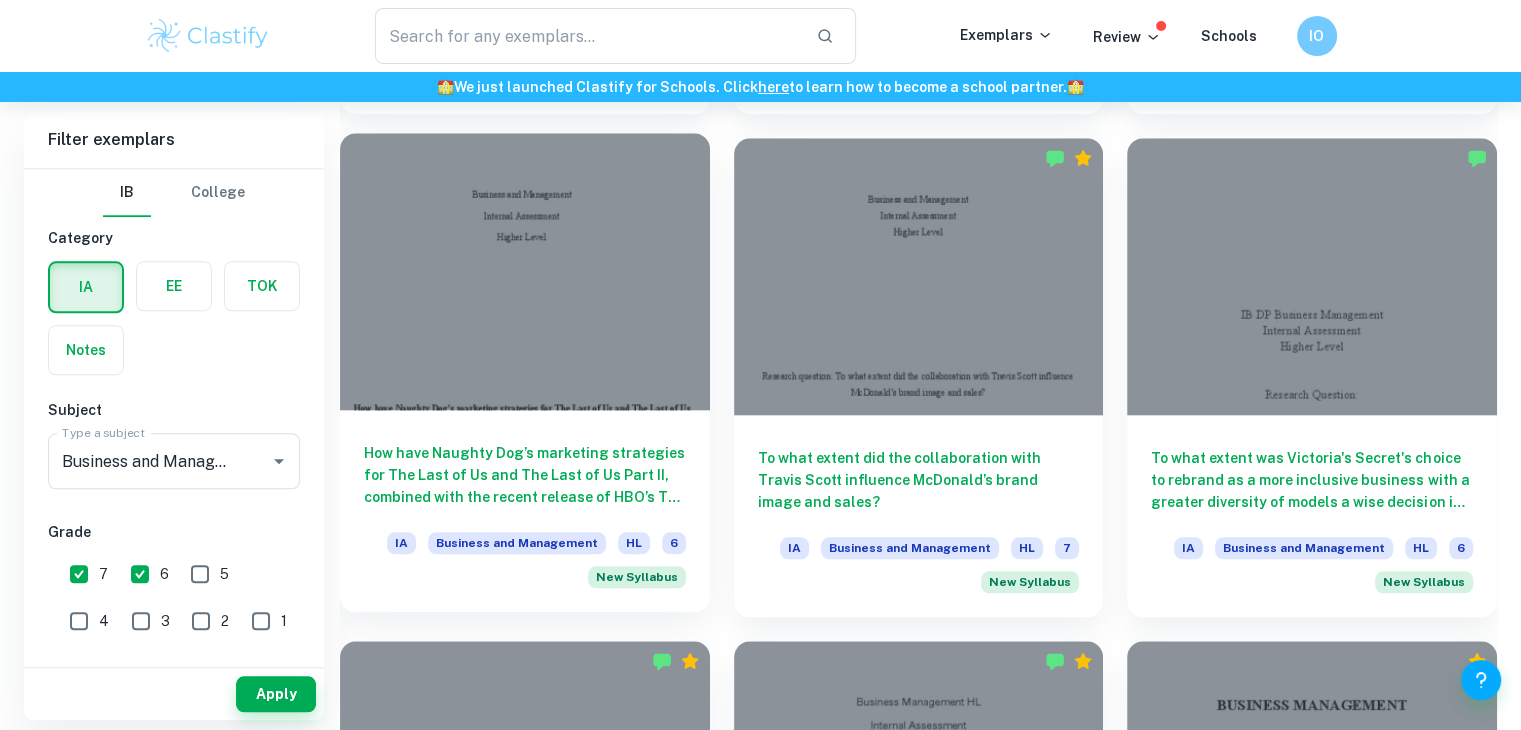 click at bounding box center [525, 271] 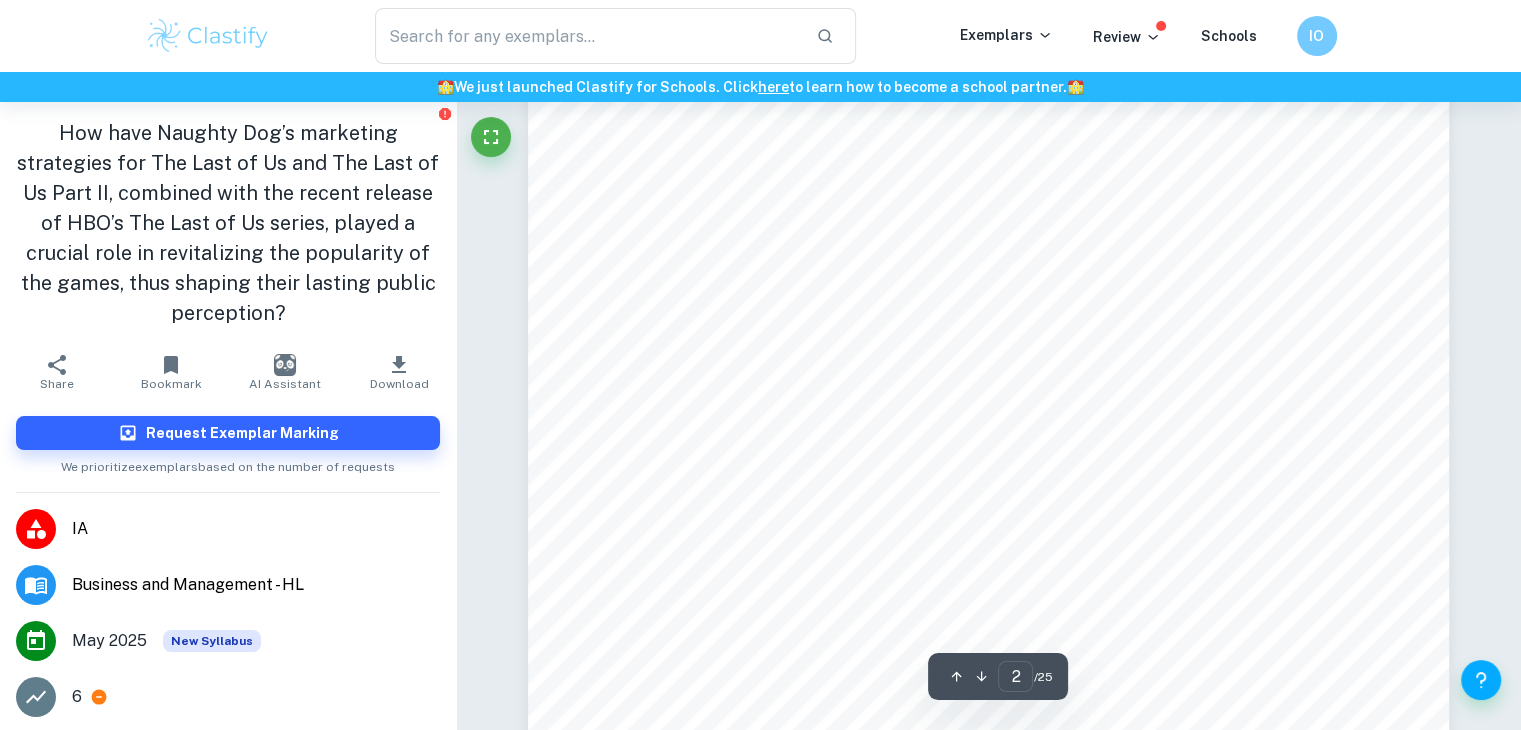scroll, scrollTop: 1776, scrollLeft: 0, axis: vertical 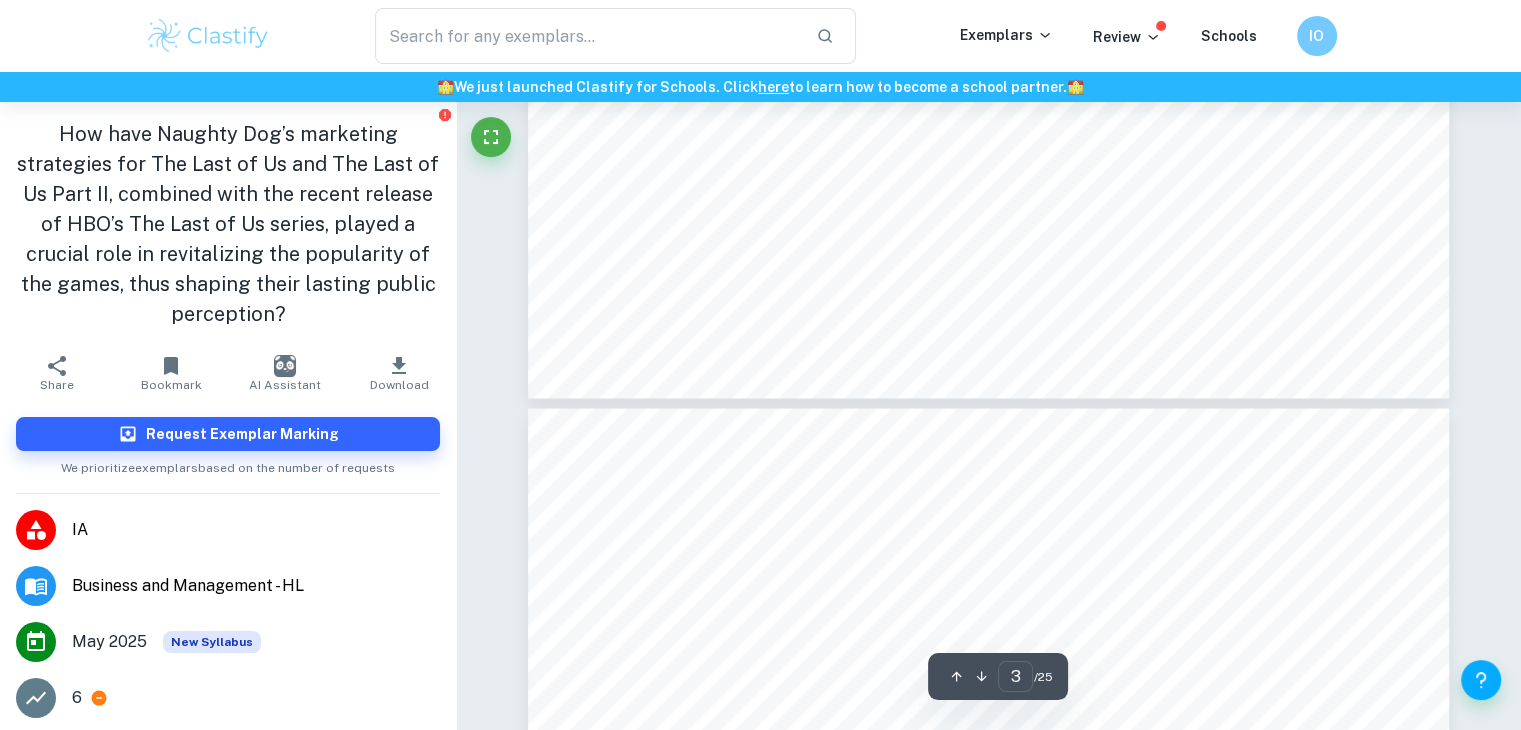 type on "4" 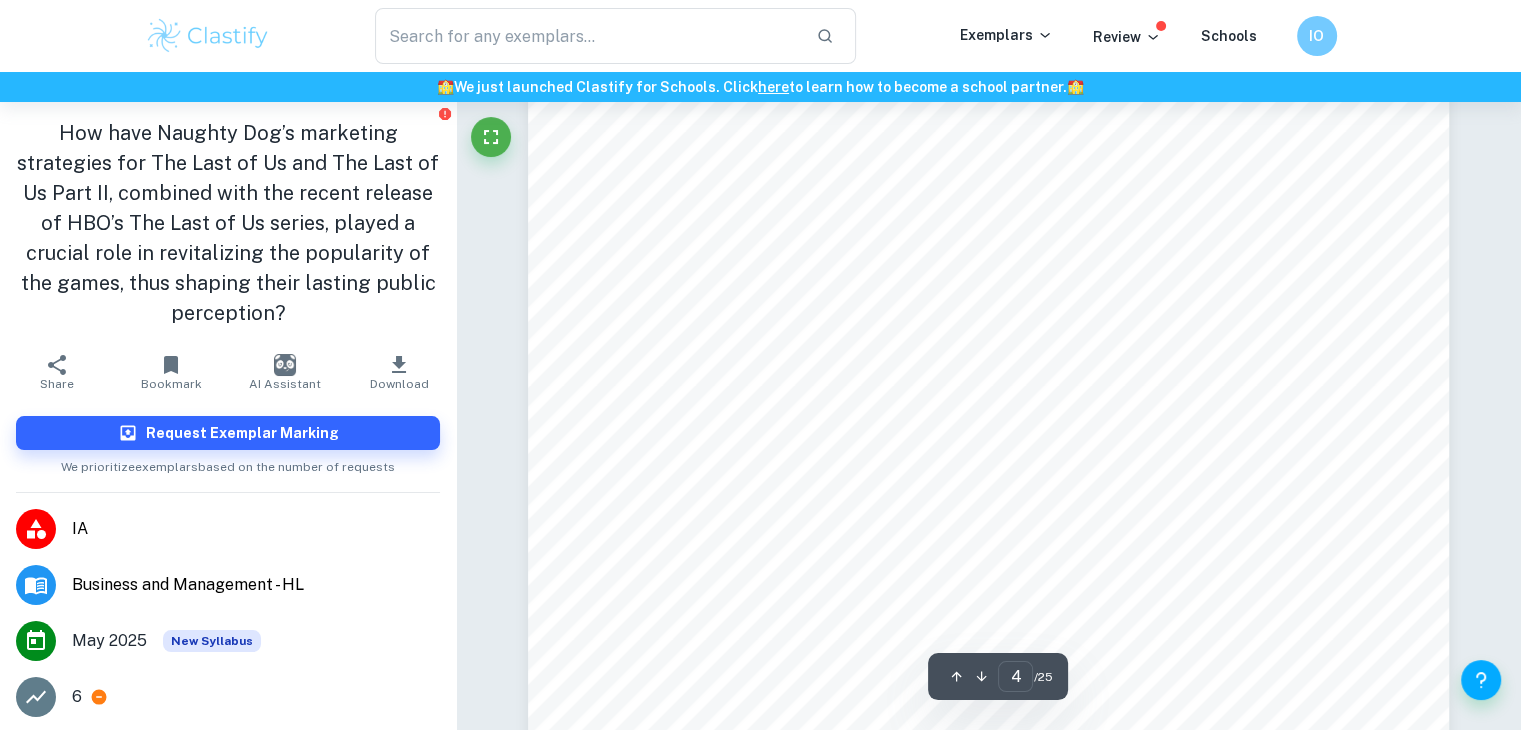scroll, scrollTop: 4311, scrollLeft: 0, axis: vertical 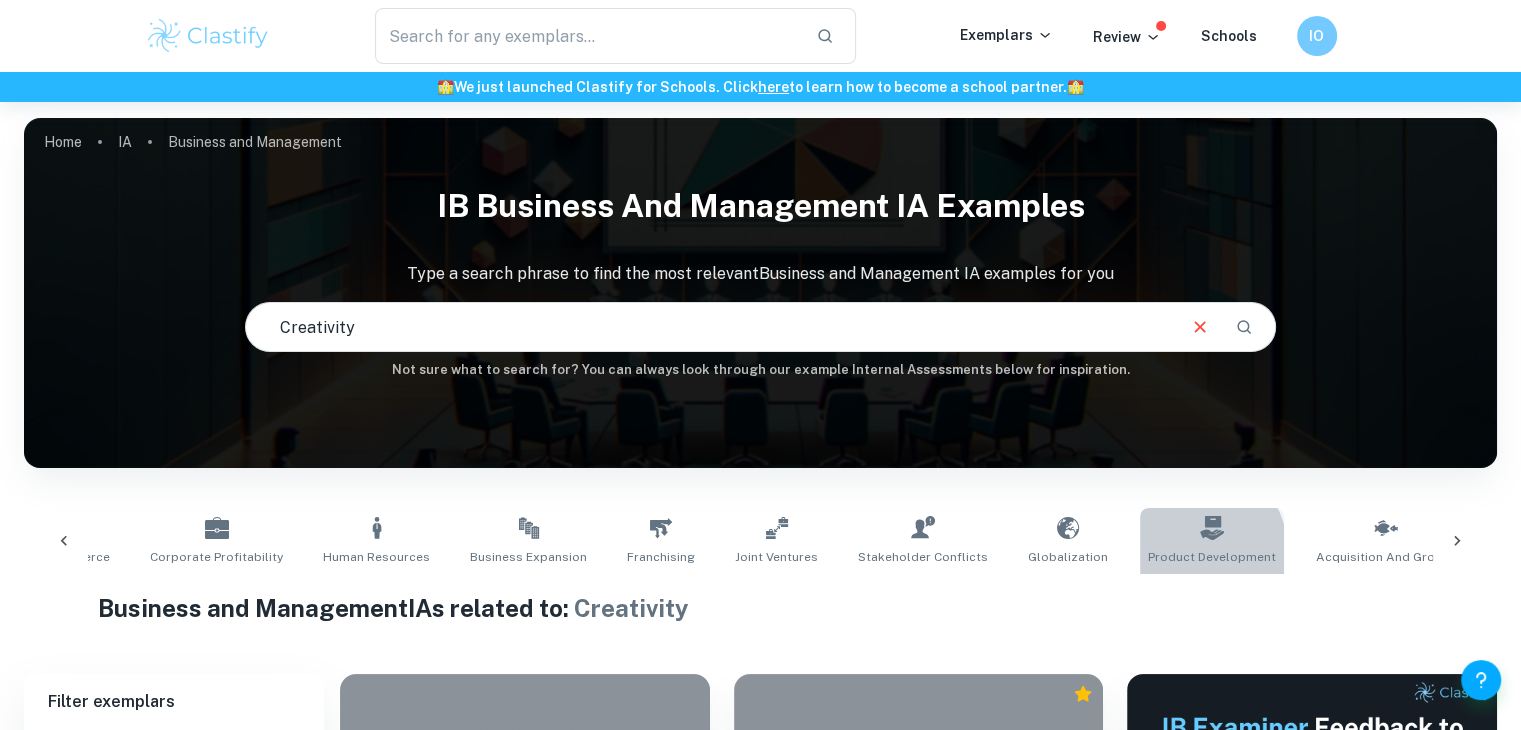 click on "Product Development" at bounding box center [1212, 557] 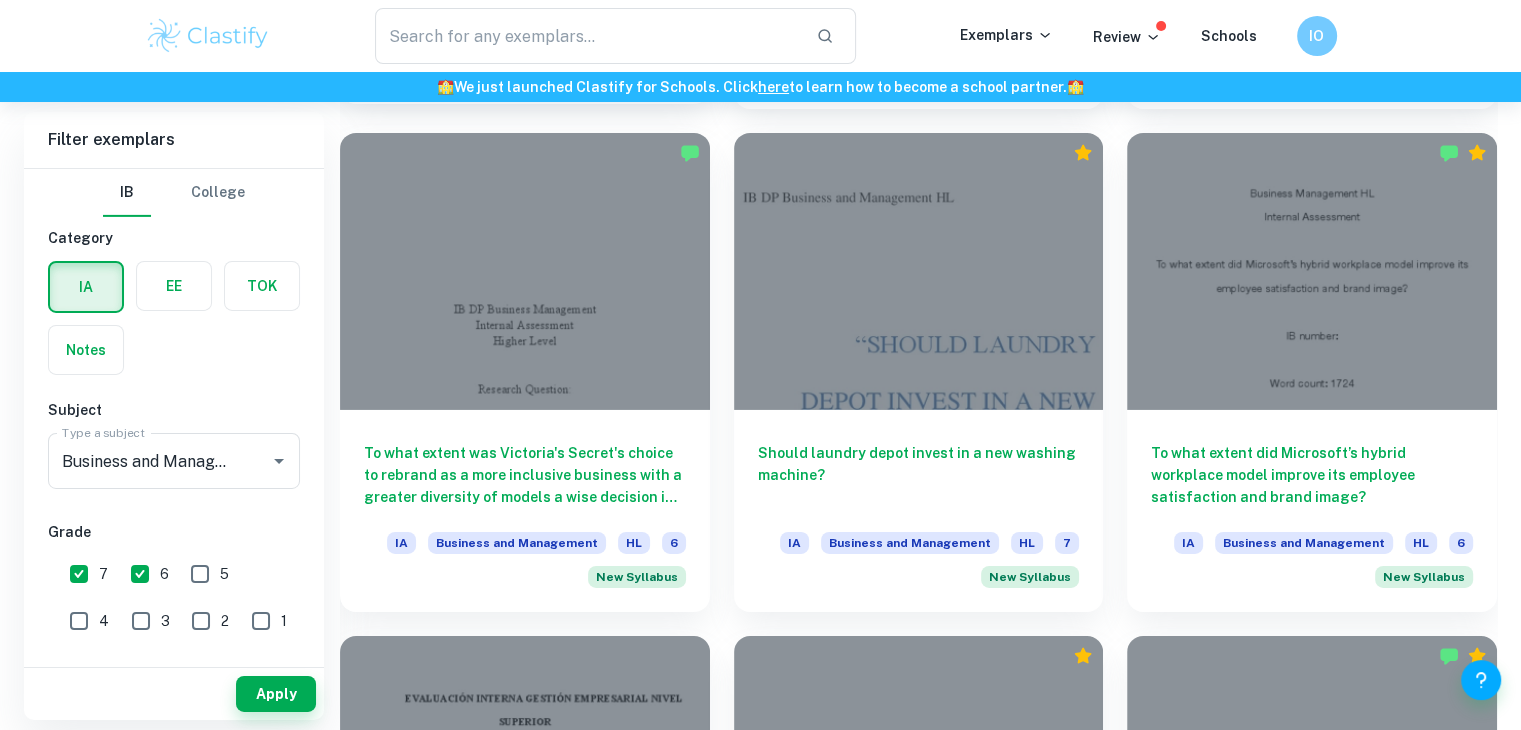 scroll, scrollTop: 6583, scrollLeft: 0, axis: vertical 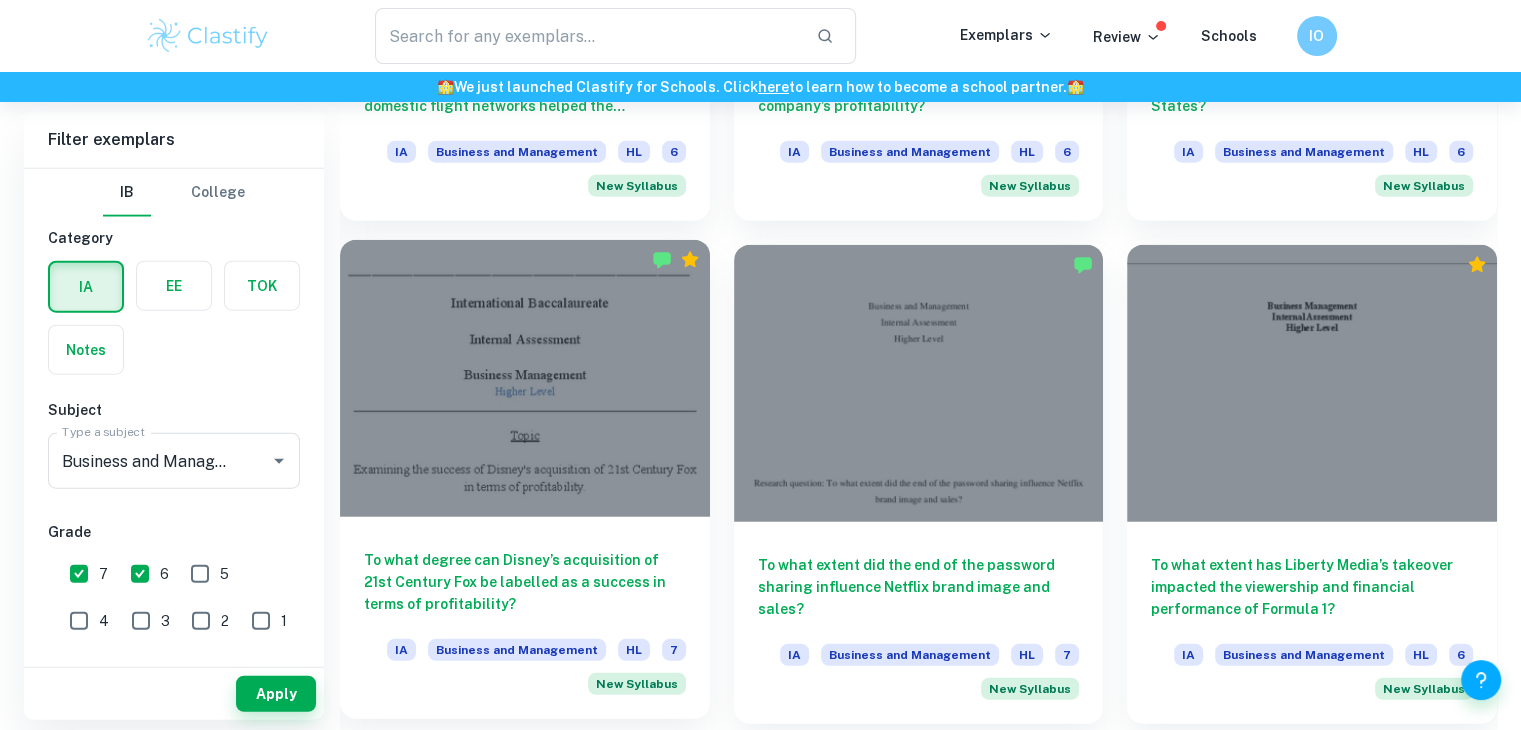 click at bounding box center [525, 378] 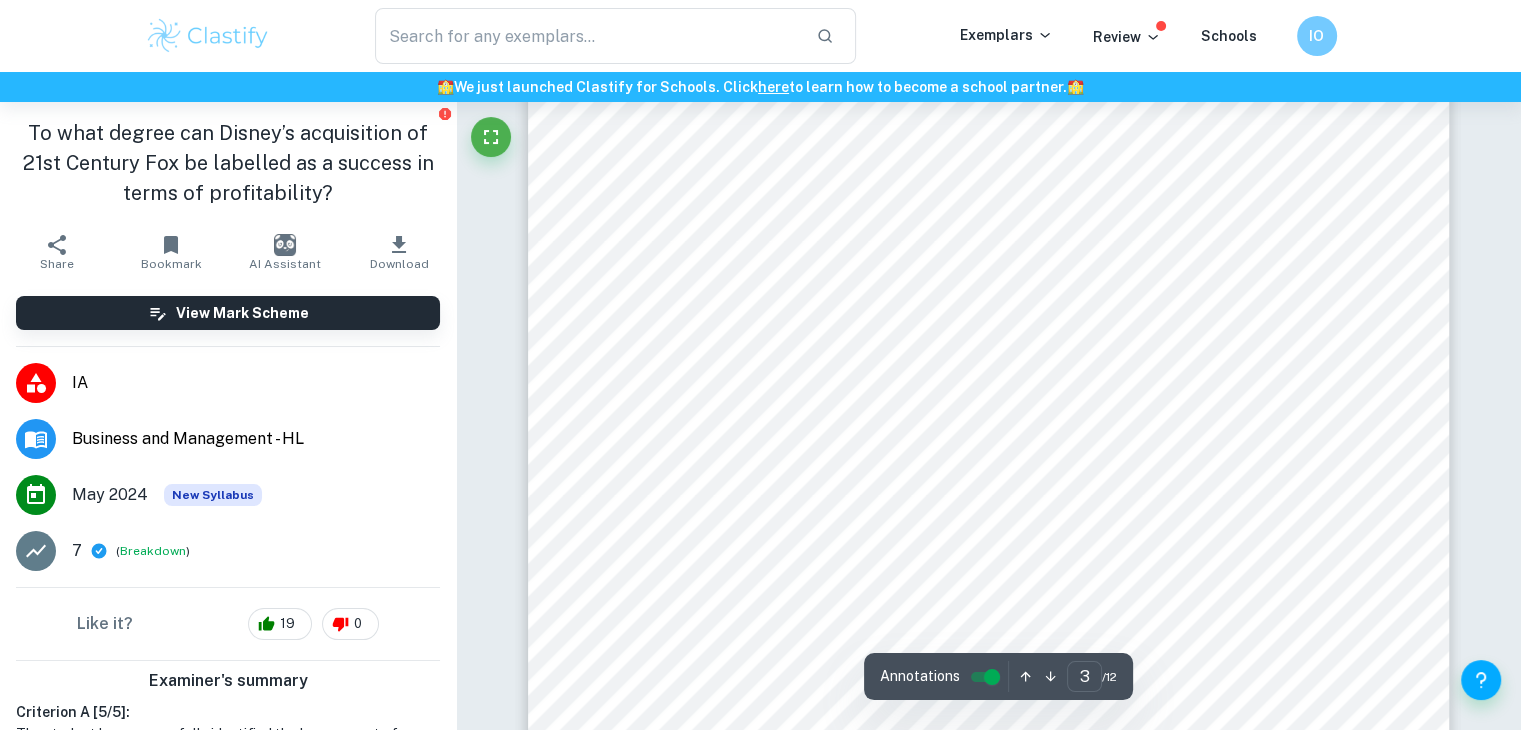 scroll, scrollTop: 2676, scrollLeft: 0, axis: vertical 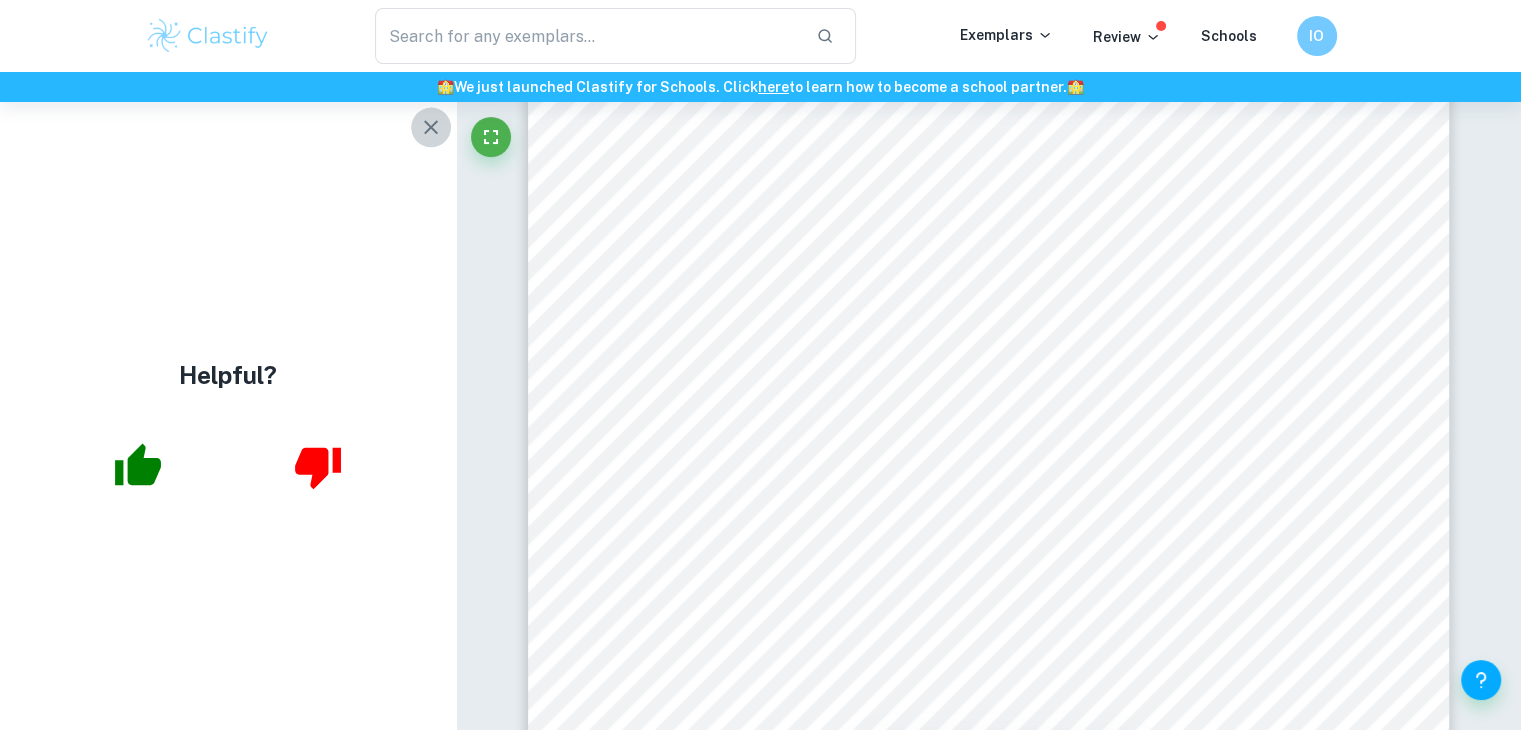 click 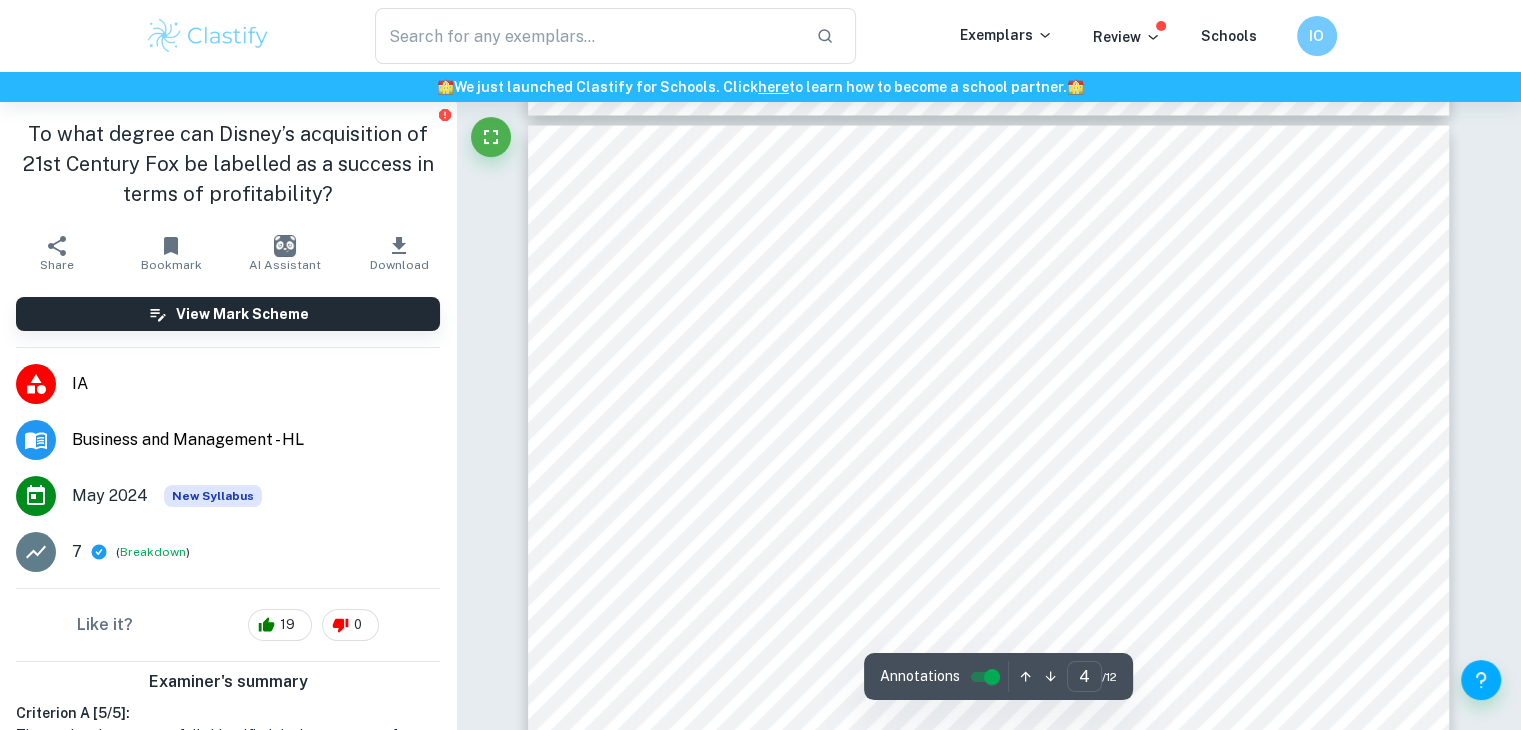 scroll, scrollTop: 3752, scrollLeft: 0, axis: vertical 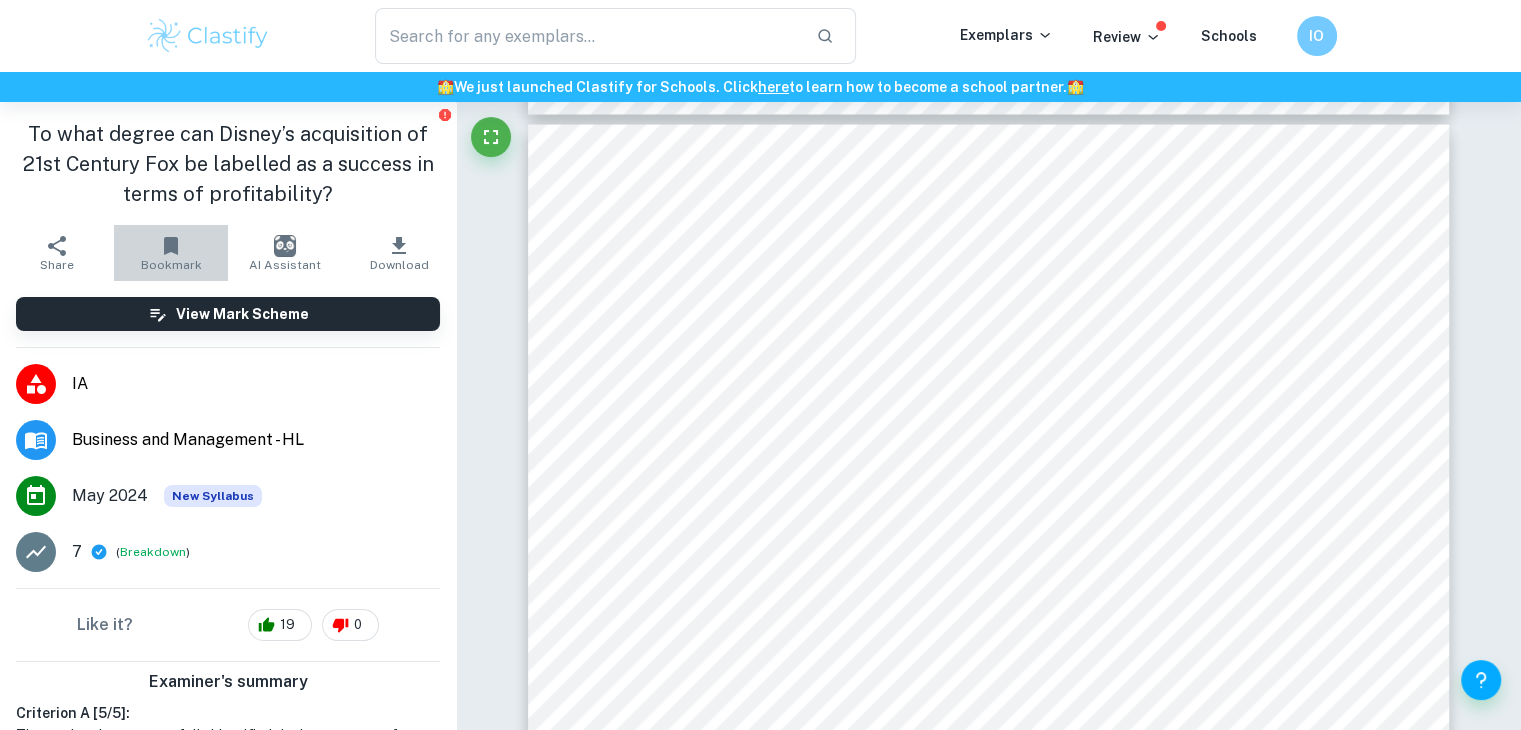 click on "Bookmark" at bounding box center (171, 252) 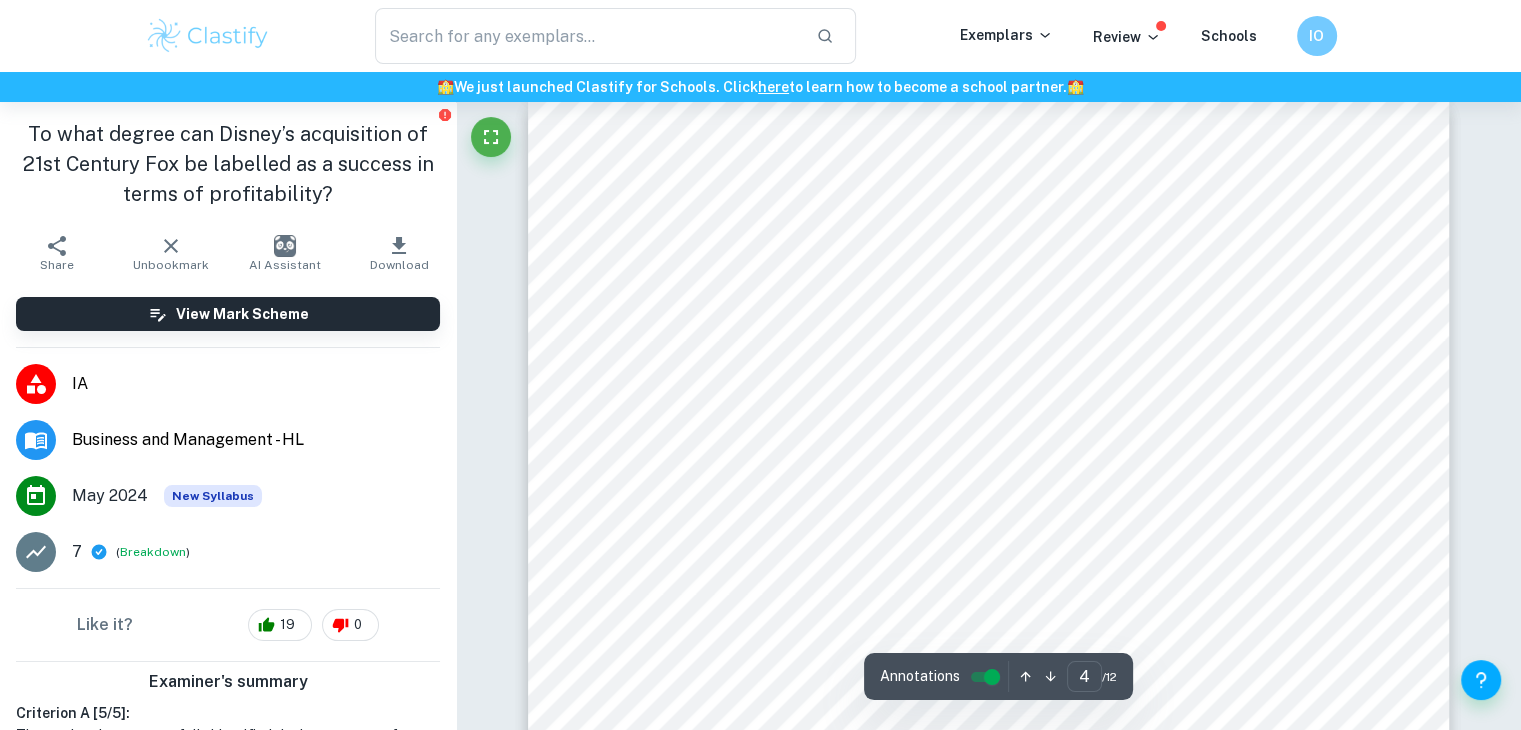 scroll, scrollTop: 3776, scrollLeft: 0, axis: vertical 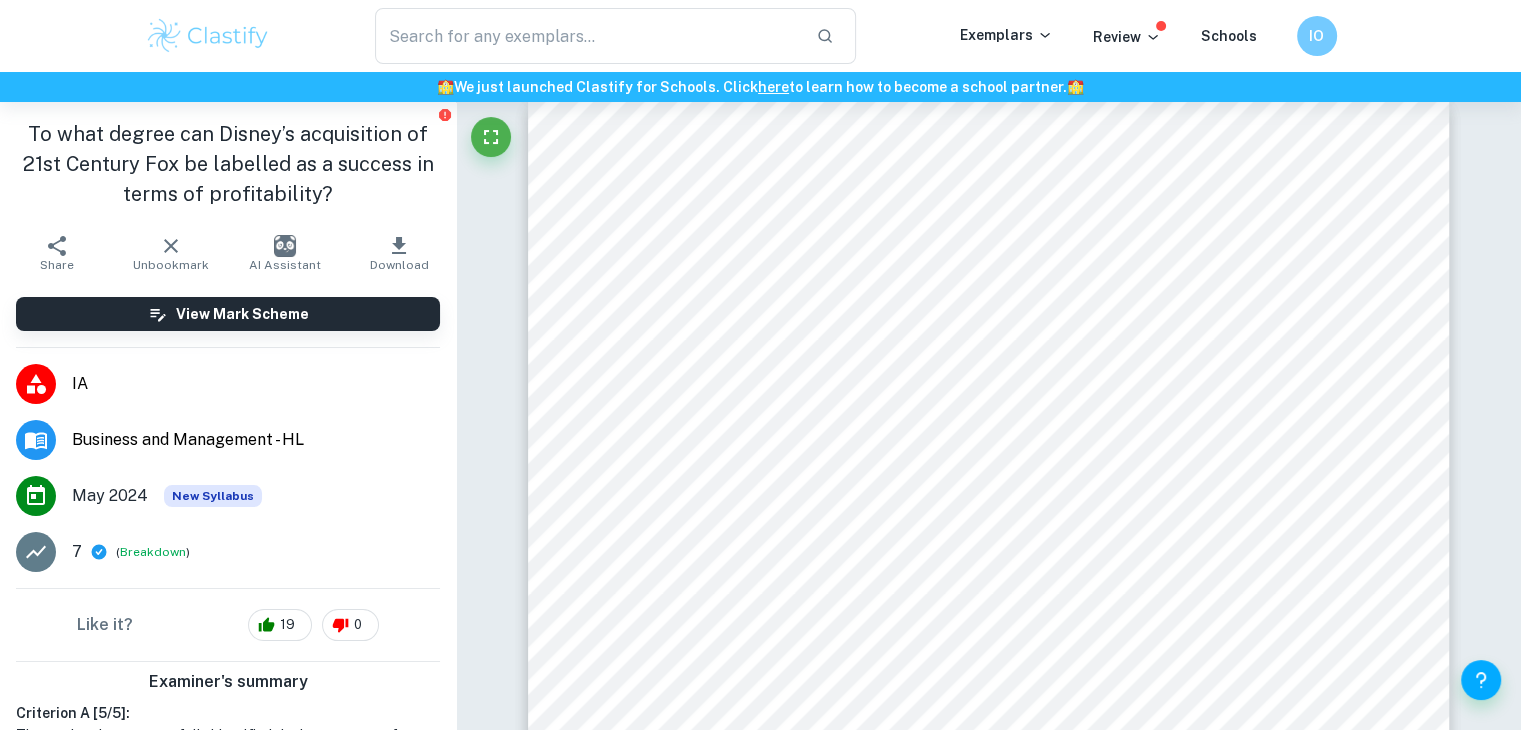 click on "Analysis and Discussion SWOT Analysis Strengths: Synergies between the companies and economies of scale allowed cost savings (The Walt Disney Company) and enhanced operational efficiency. Shared resources caused large-scale production, enabling services and experience provision, like Disney+, at lower prices, attracting more customers. Proving crucial for international expansion, particularly into less developed markets to compete with giants like Netflix and Universal. Disney gained FX and National Geographic (Chen et al.), two cash cows and most importantly, a controlling 60% Hulu share, facilitating Disney+9s launch (Li), proving extremely crucial during COVID-19   as   box   office   crumbled.   By   expanding   streaming   offerings,   Disney   attracted substantial subscriber amounts, reaching 164.2 million (Q4 [YEAR]) from 26.5 million (Q1, [YEAR]) (Li). This rapid   change   allowed Disney+ competing with giants like Netflix (230.75 million, Q4 offensive   strategy   3   incorporating   new   marvel" at bounding box center (989, 696) 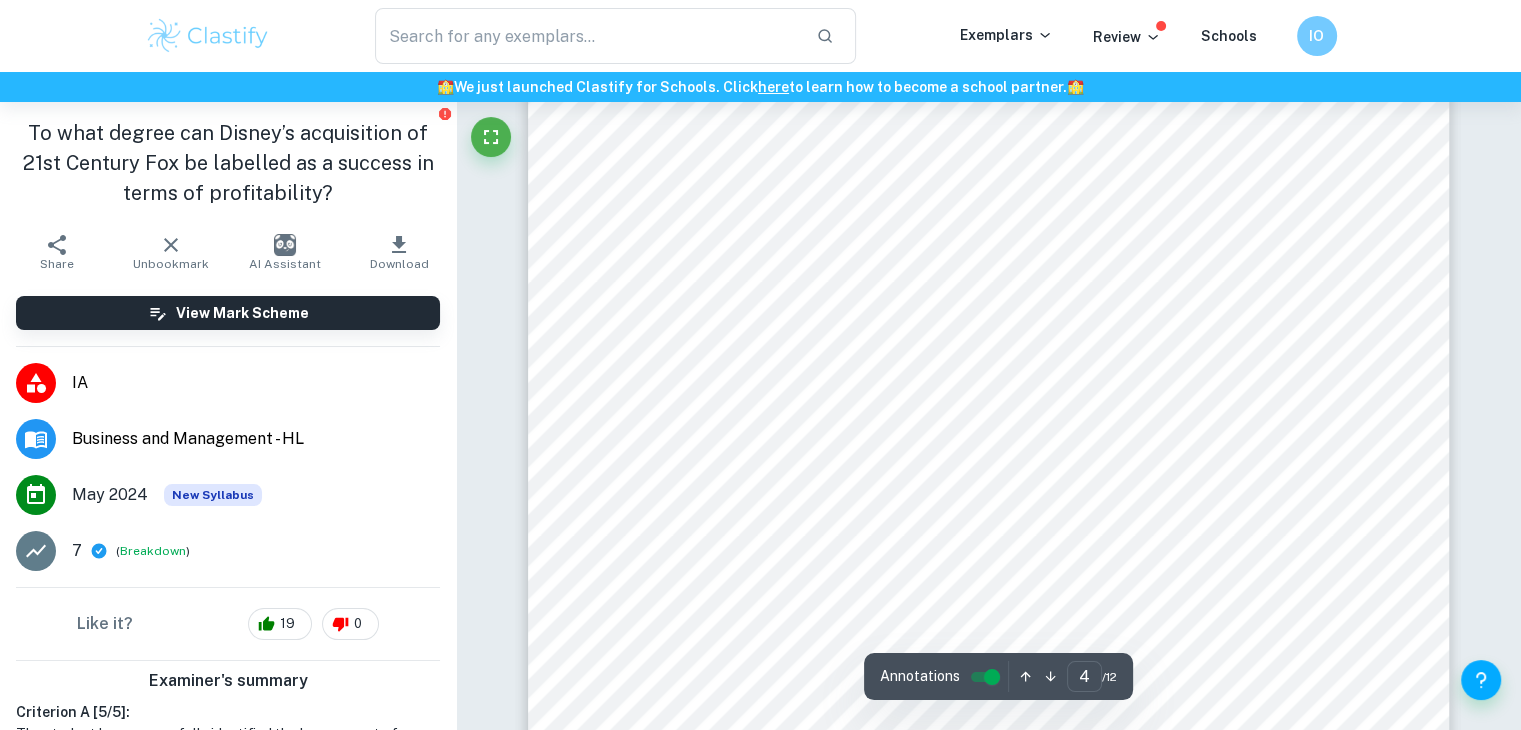 scroll, scrollTop: 4086, scrollLeft: 0, axis: vertical 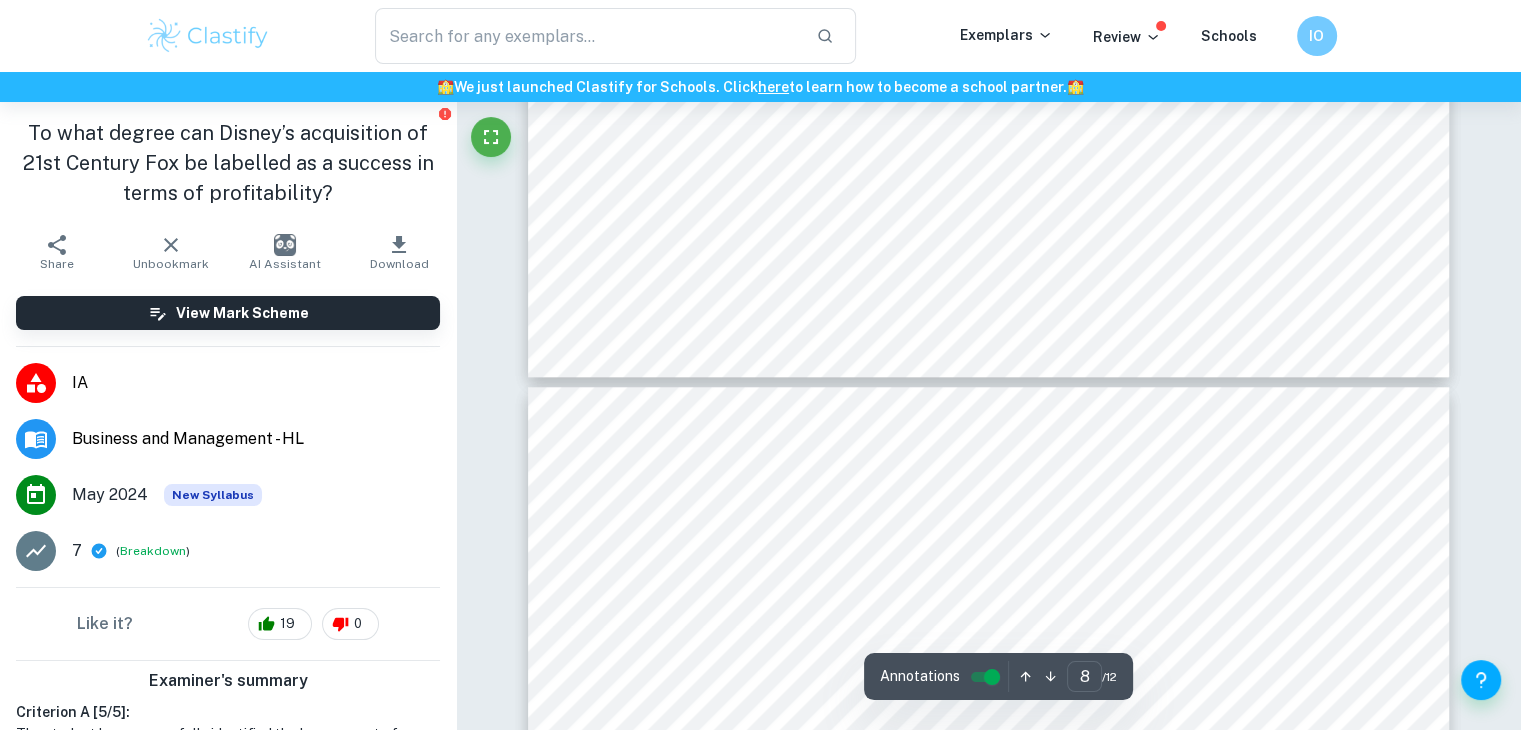 type on "9" 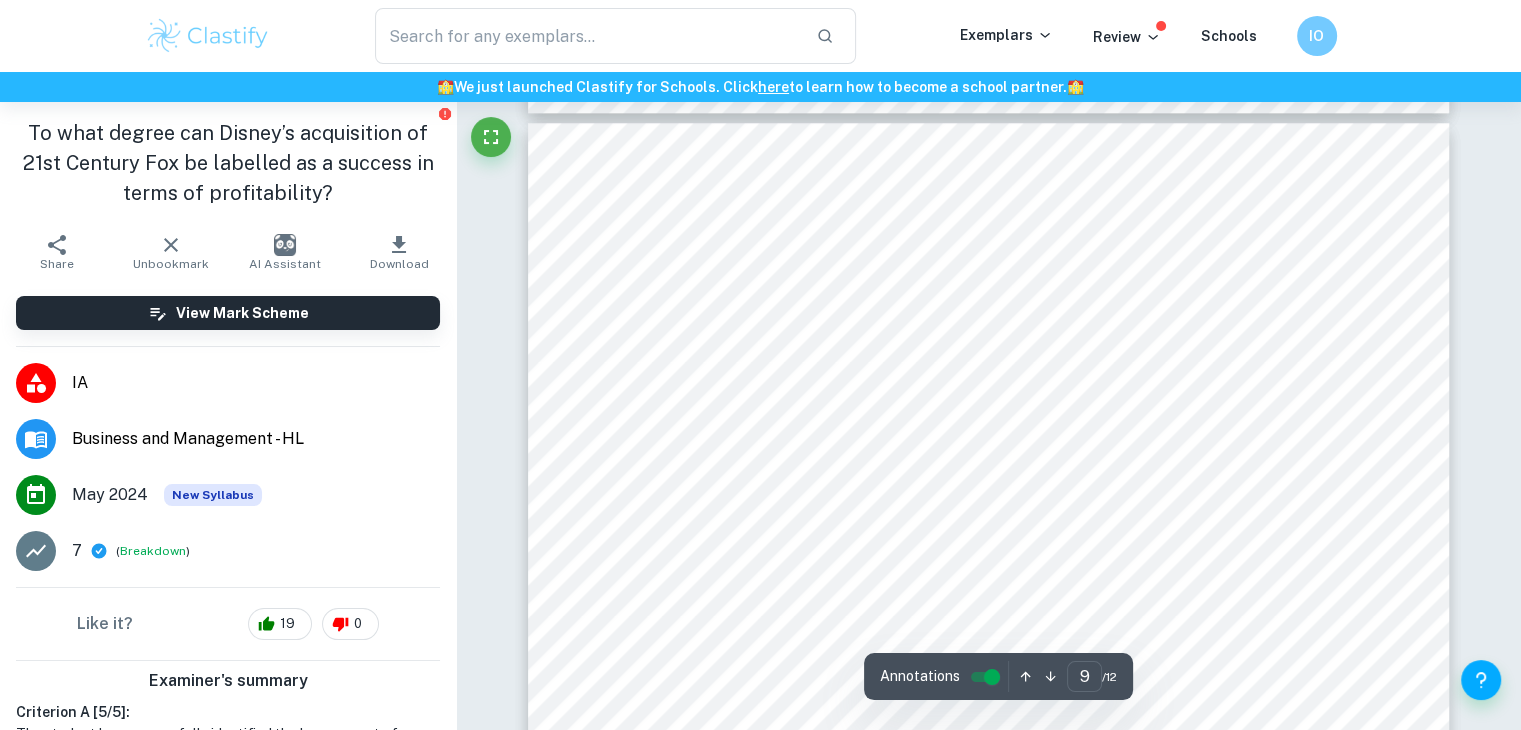 scroll, scrollTop: 9762, scrollLeft: 0, axis: vertical 